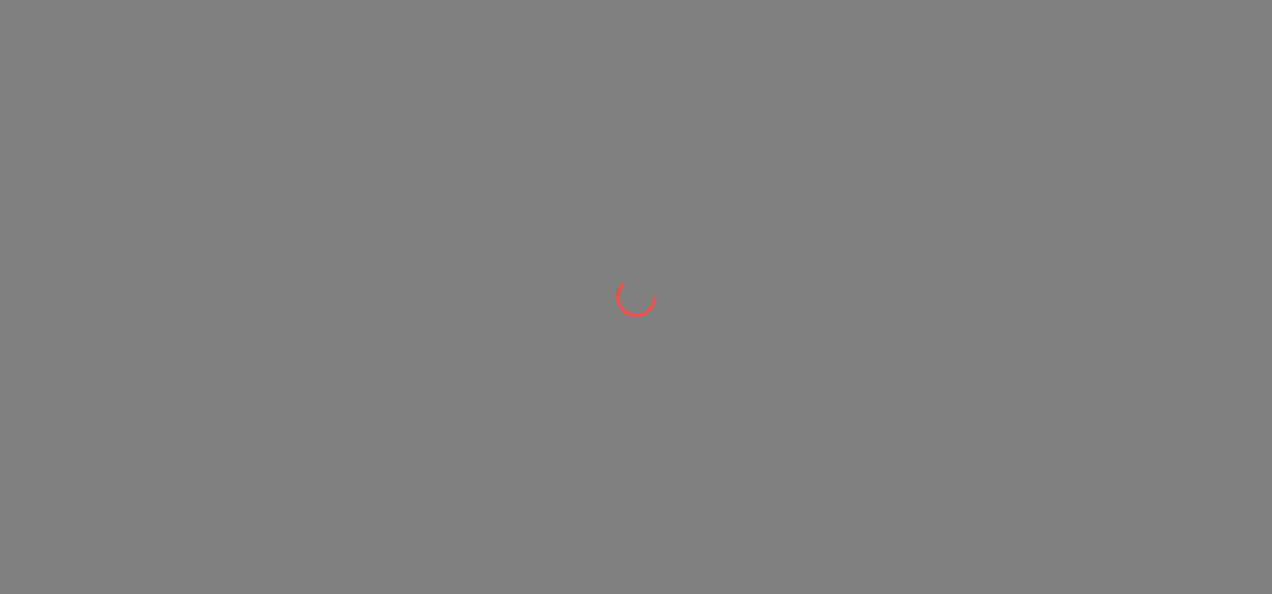 scroll, scrollTop: 0, scrollLeft: 0, axis: both 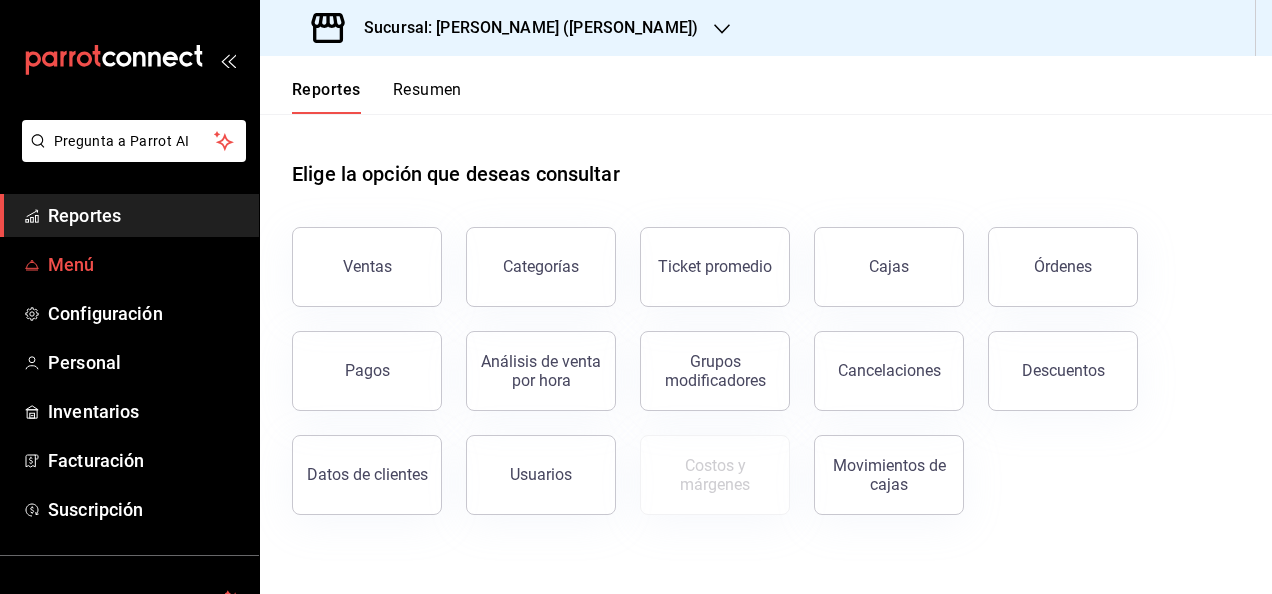click on "Menú" at bounding box center [145, 264] 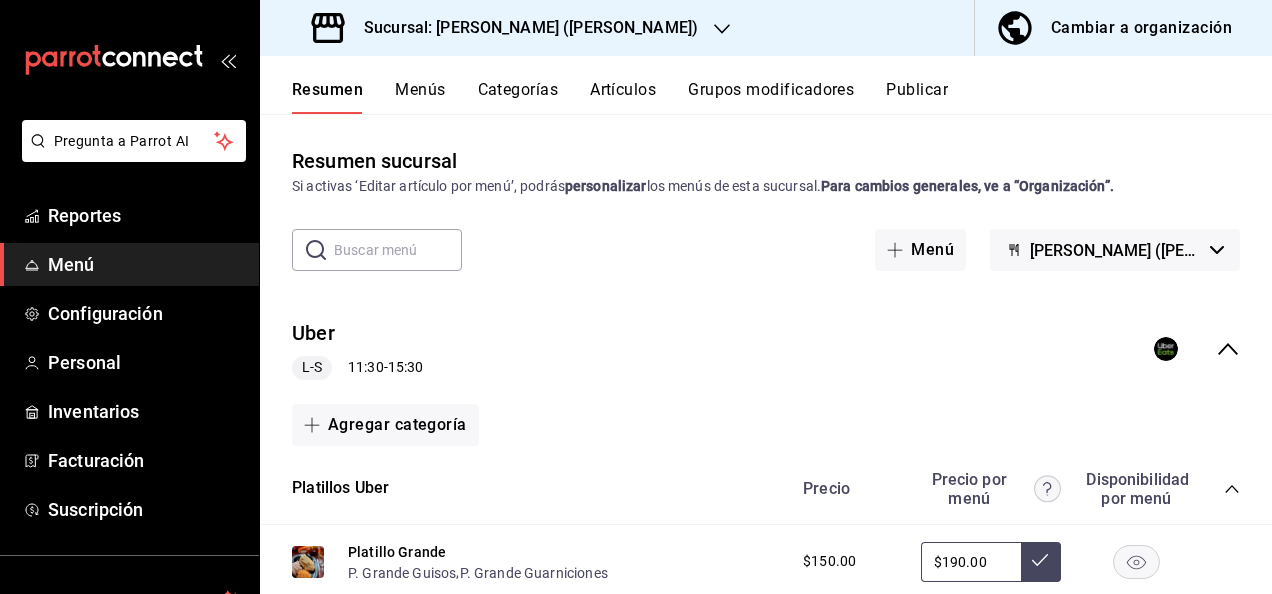click 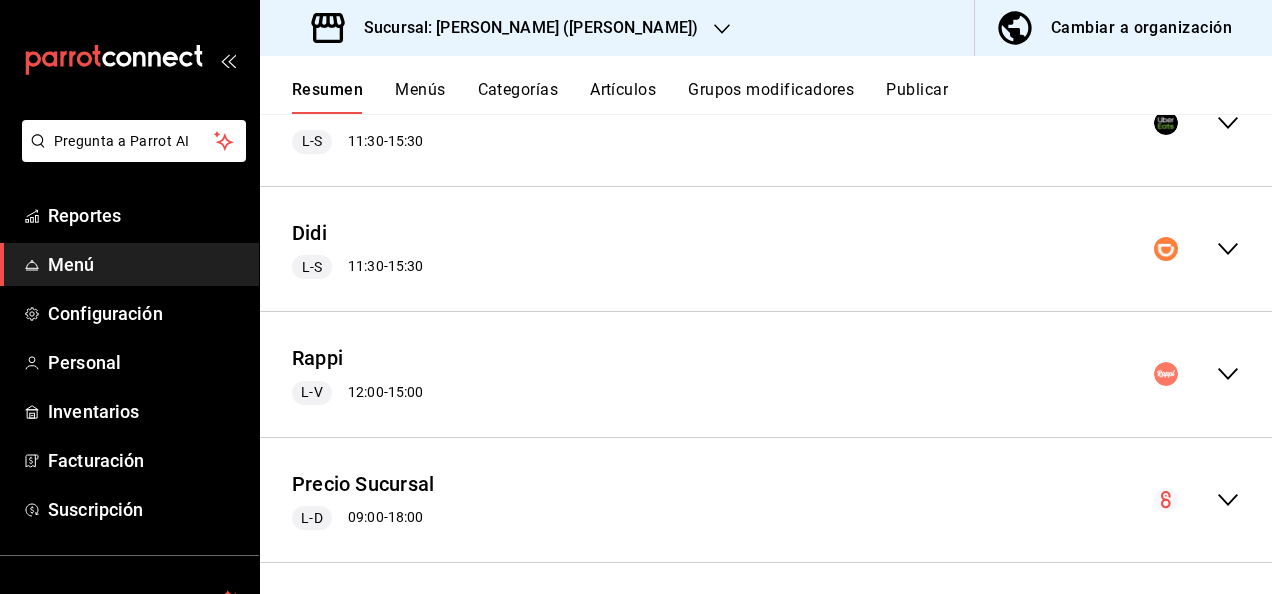 scroll, scrollTop: 234, scrollLeft: 0, axis: vertical 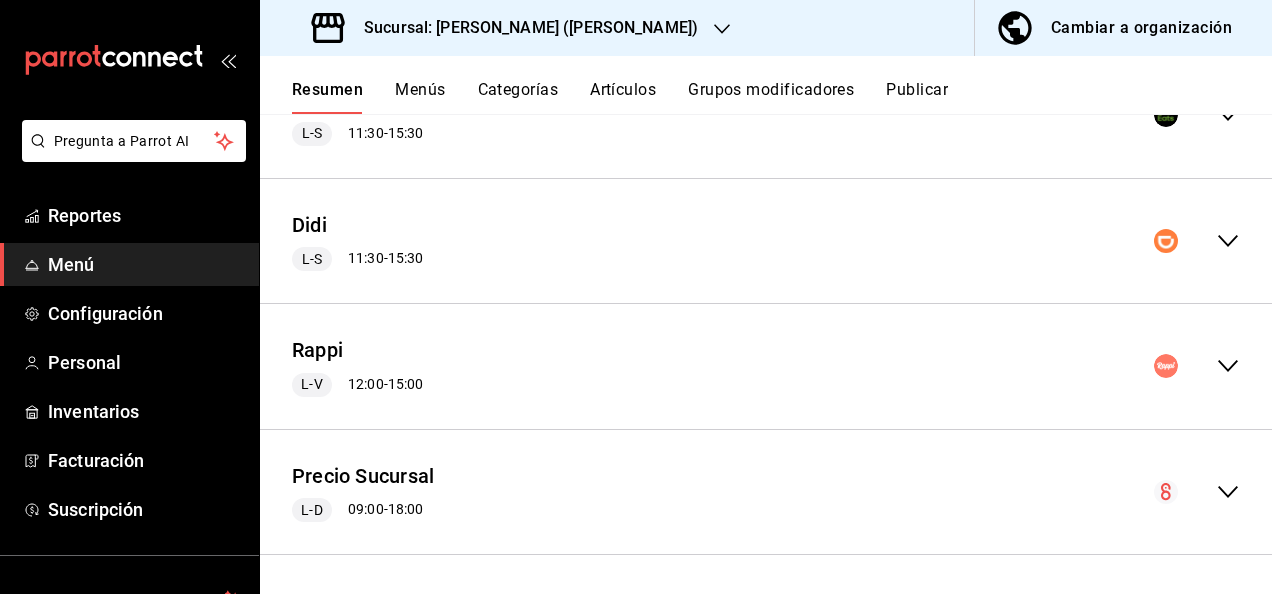 click 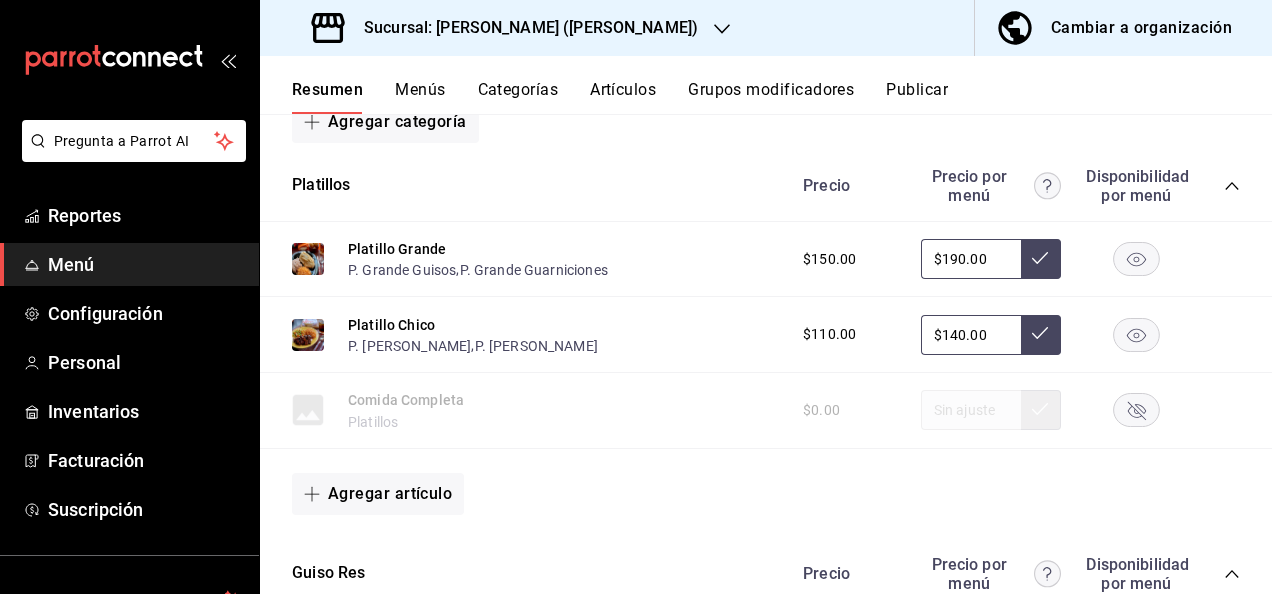 scroll, scrollTop: 581, scrollLeft: 0, axis: vertical 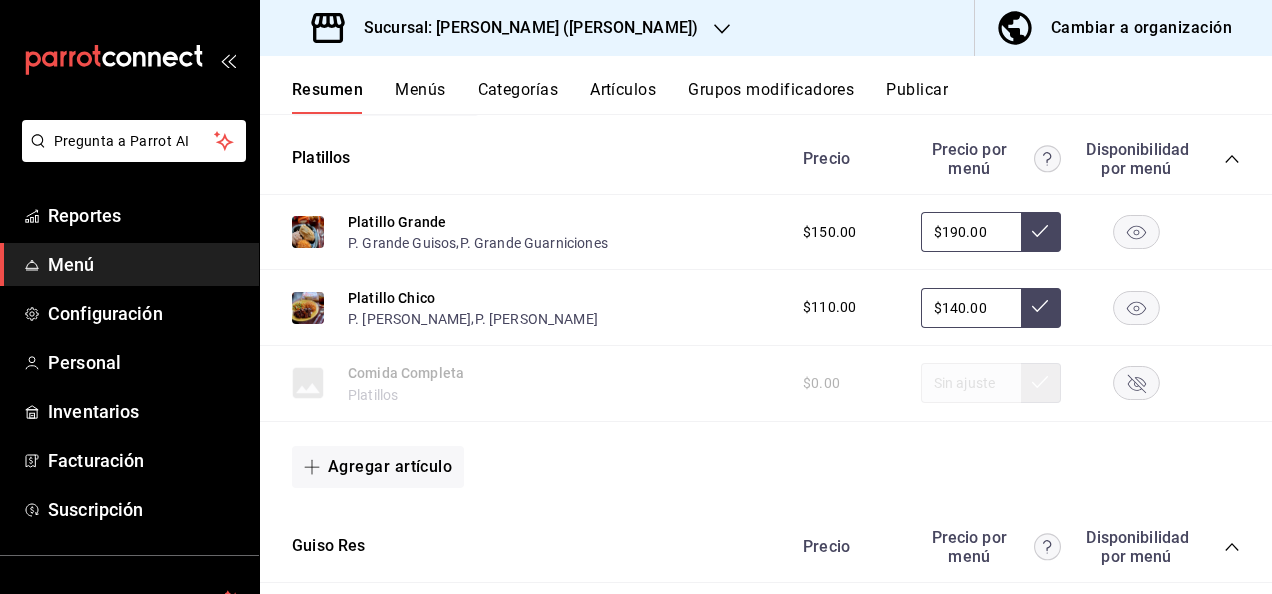 click 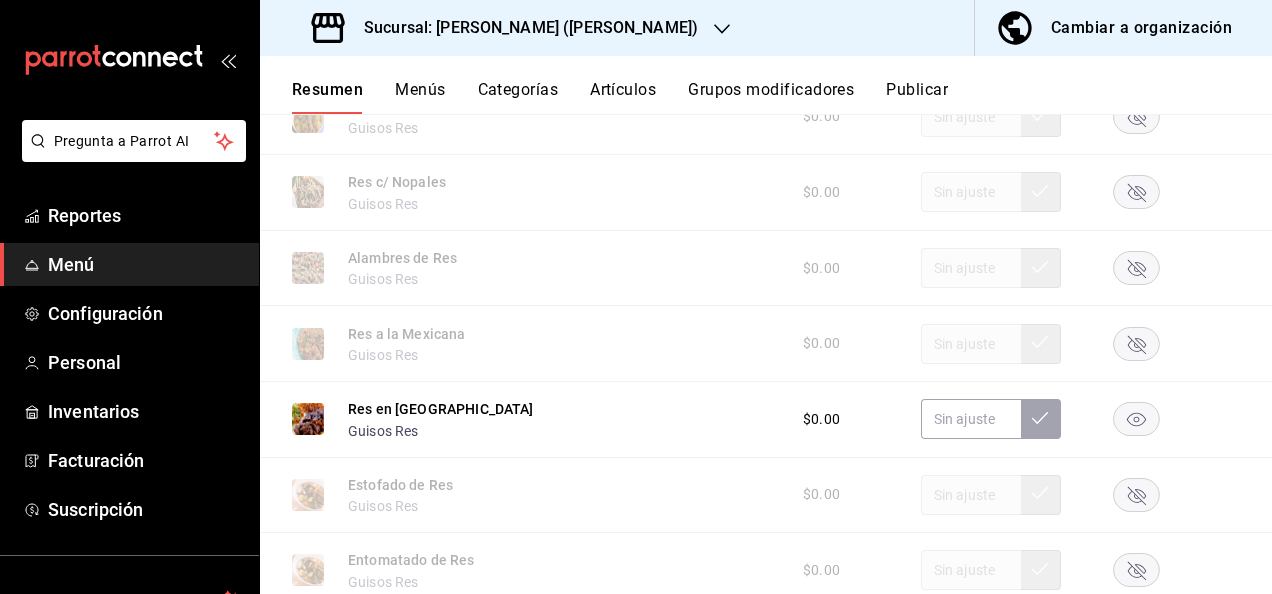 scroll, scrollTop: 1141, scrollLeft: 0, axis: vertical 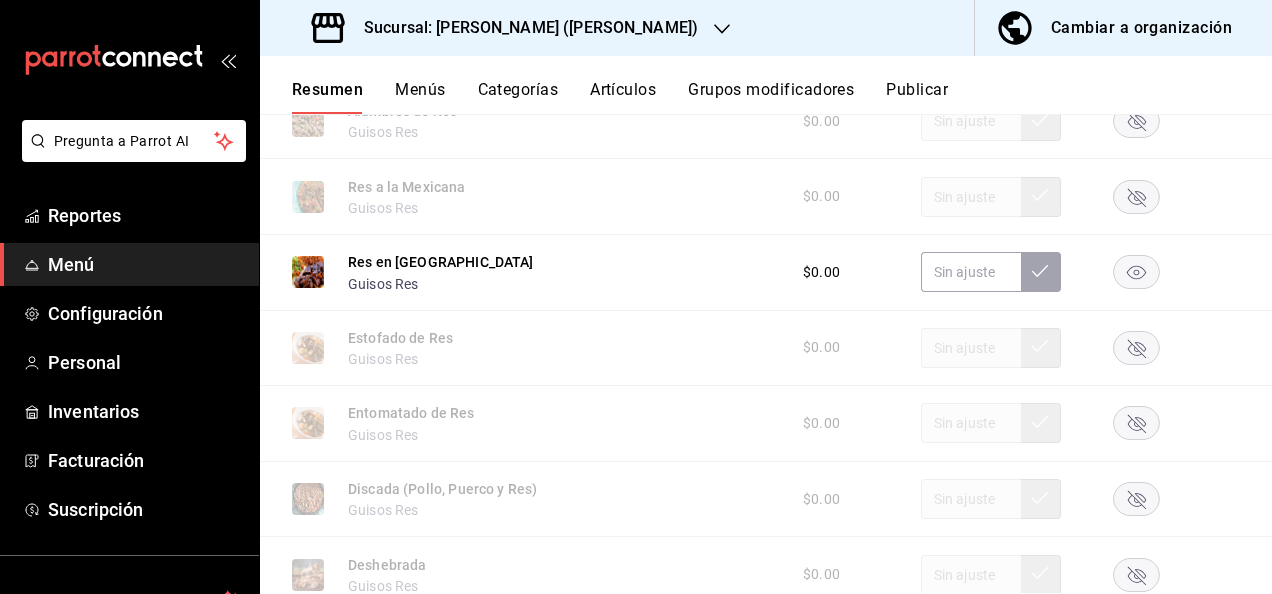 click 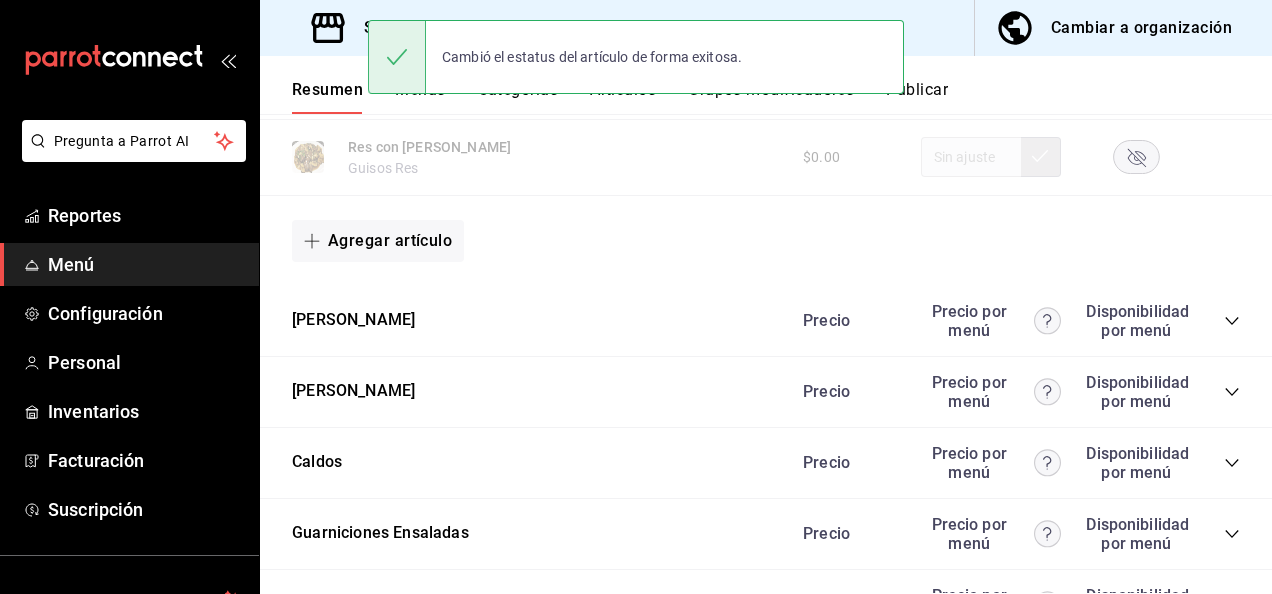 scroll, scrollTop: 1674, scrollLeft: 0, axis: vertical 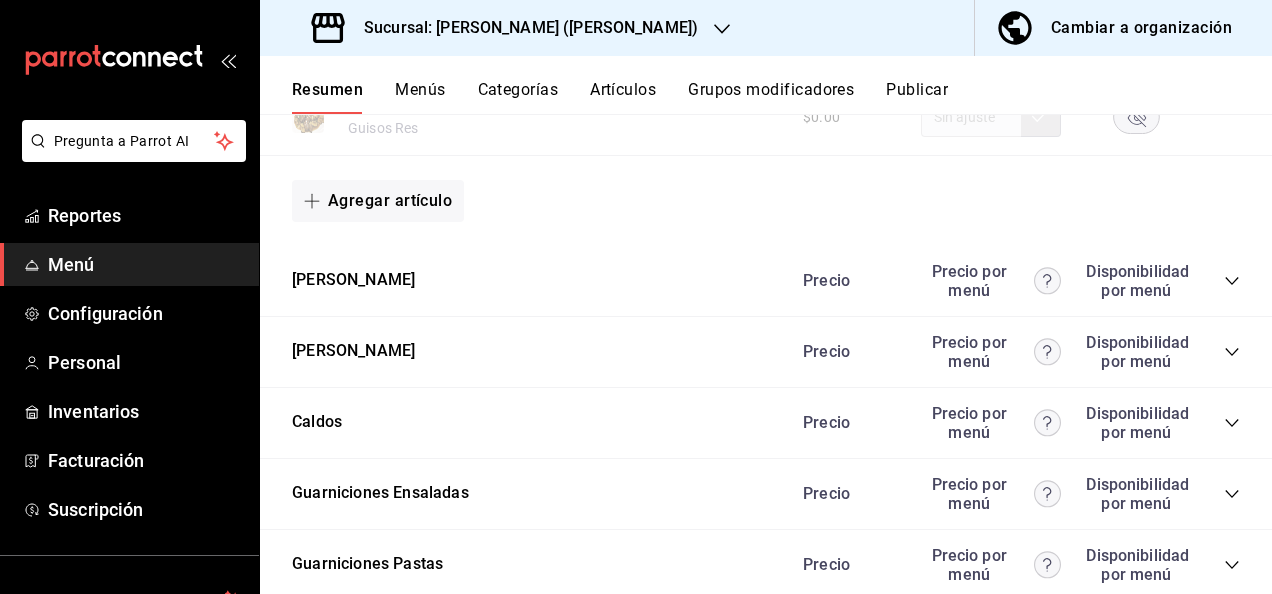 click 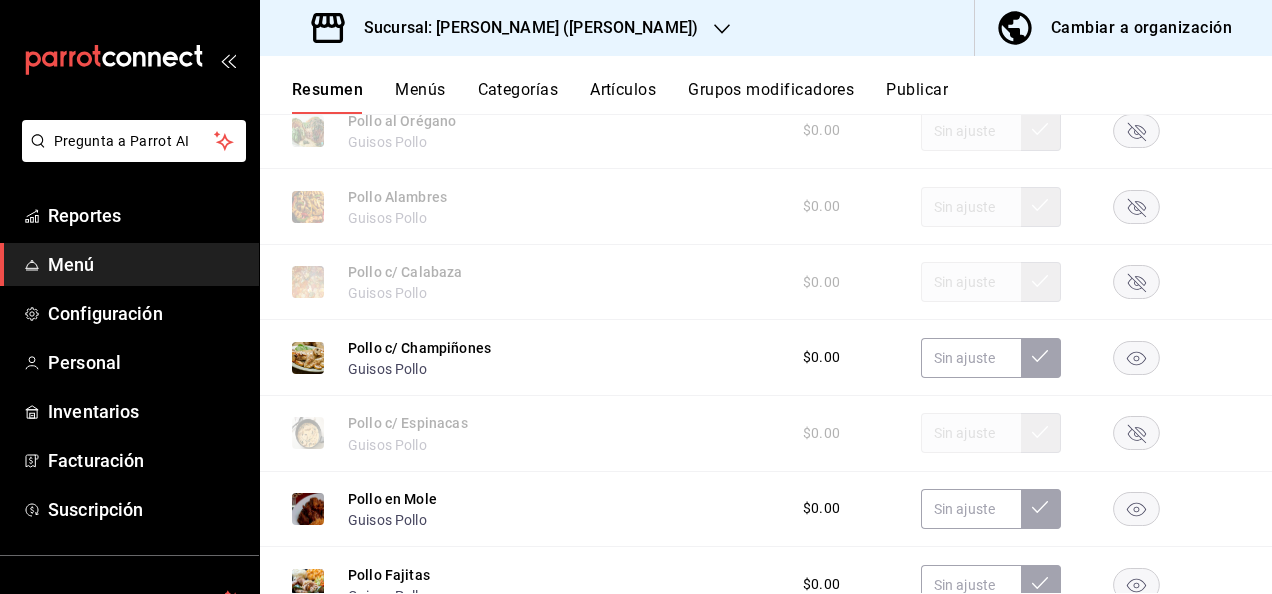 scroll, scrollTop: 2141, scrollLeft: 0, axis: vertical 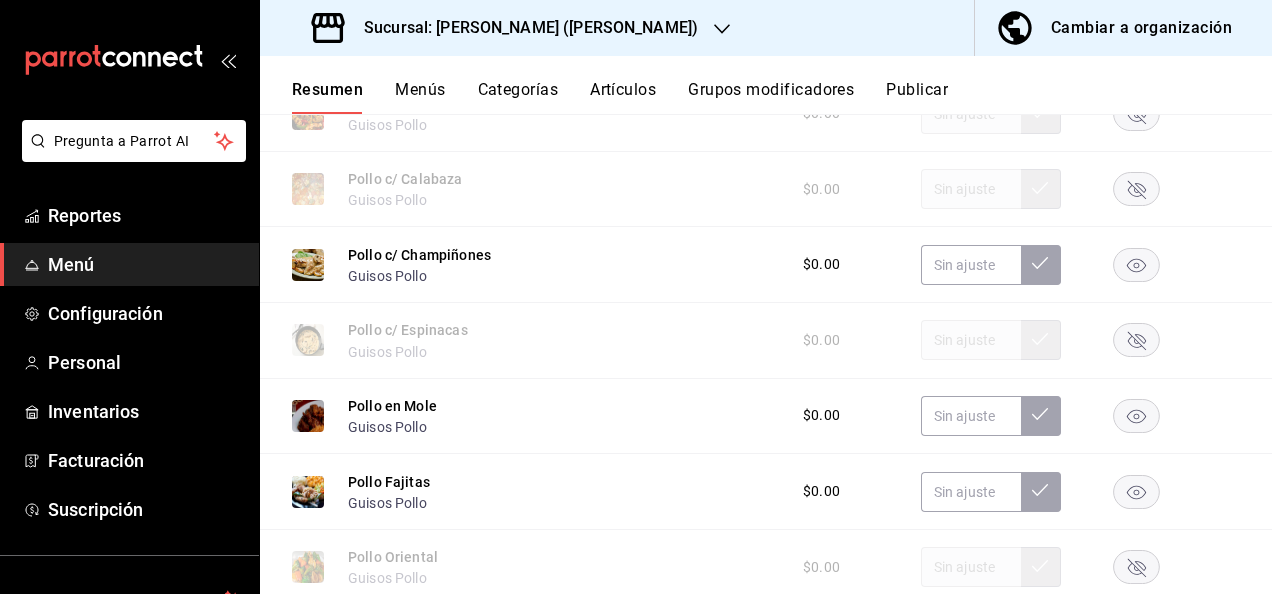click 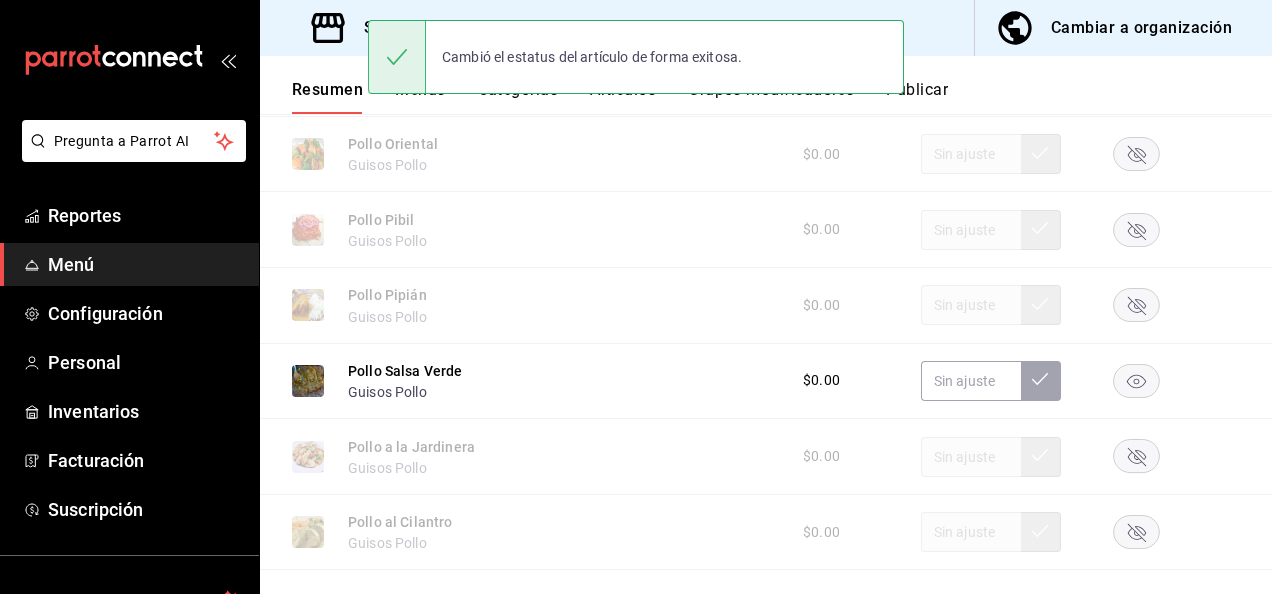 scroll, scrollTop: 2608, scrollLeft: 0, axis: vertical 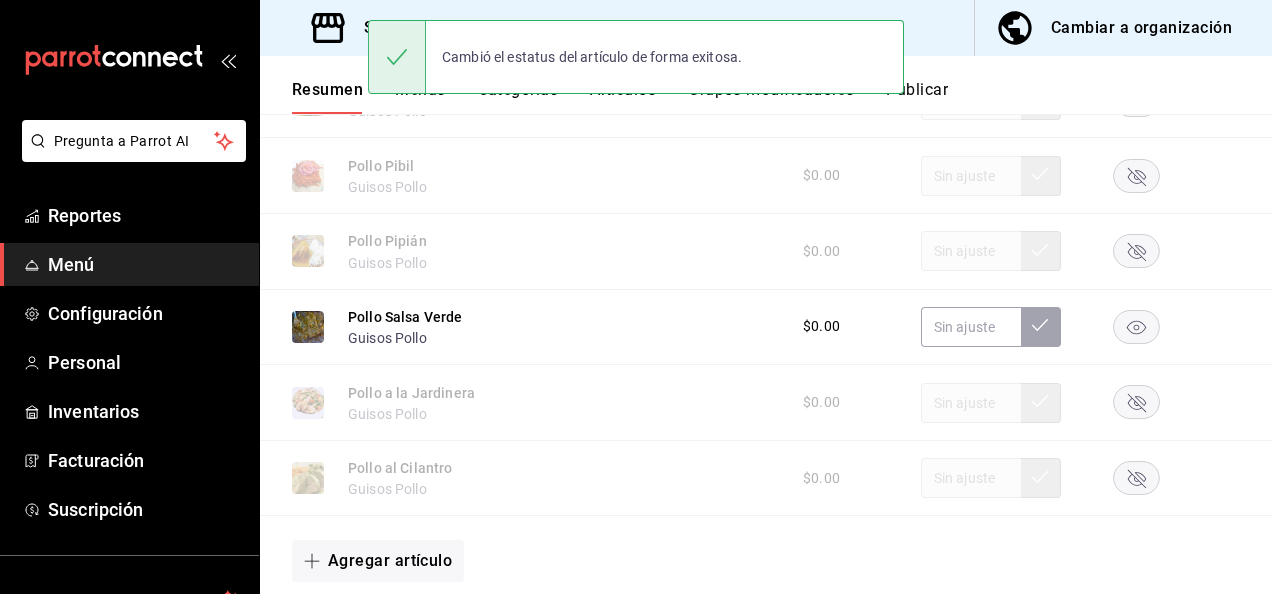 click 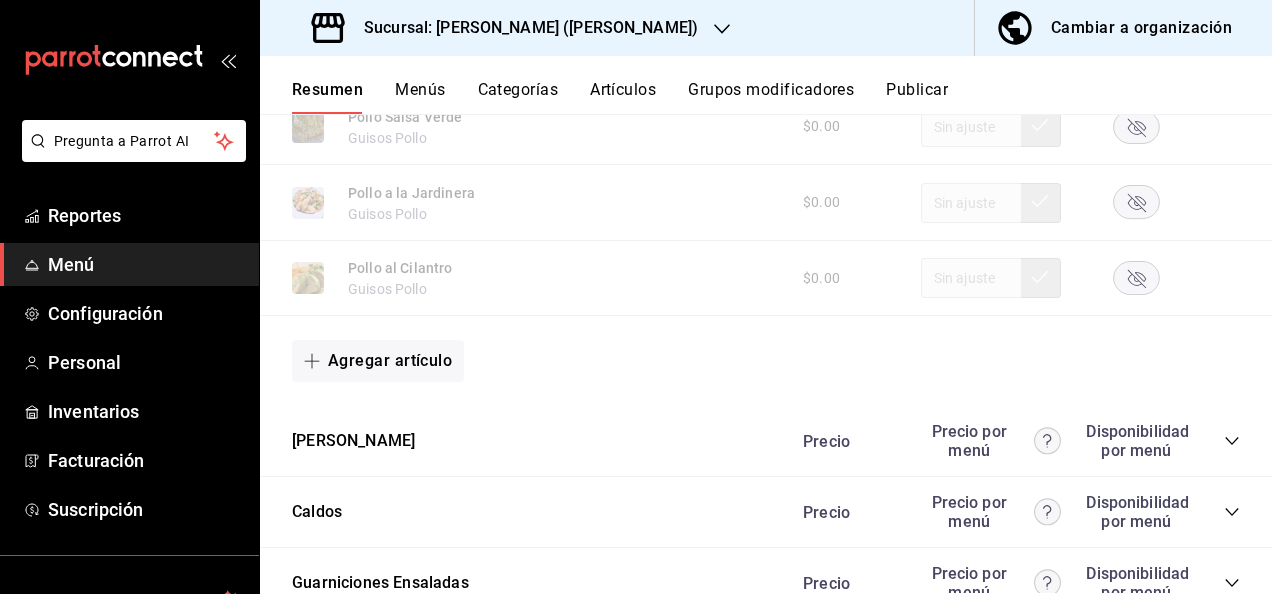scroll, scrollTop: 2994, scrollLeft: 0, axis: vertical 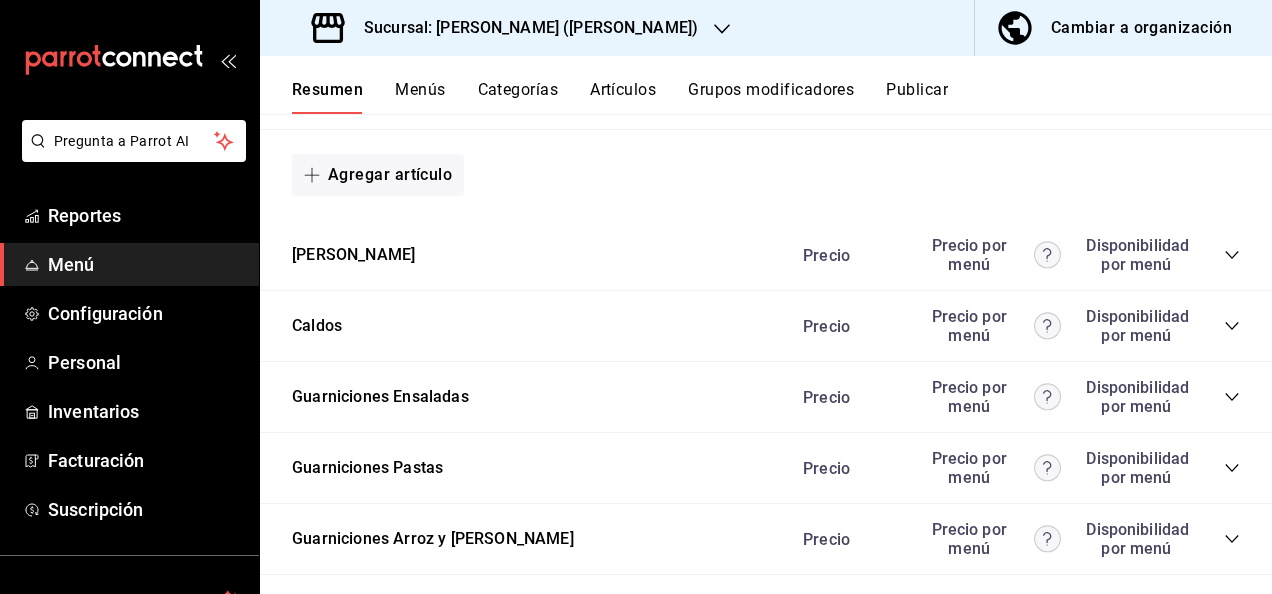 click 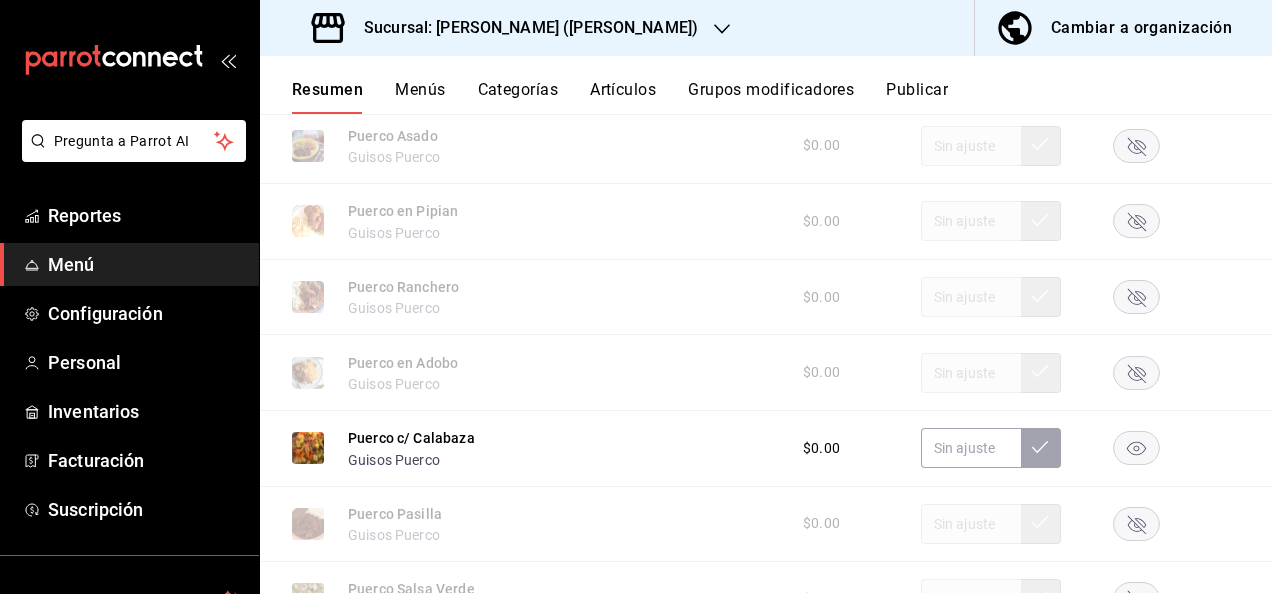 scroll, scrollTop: 3501, scrollLeft: 0, axis: vertical 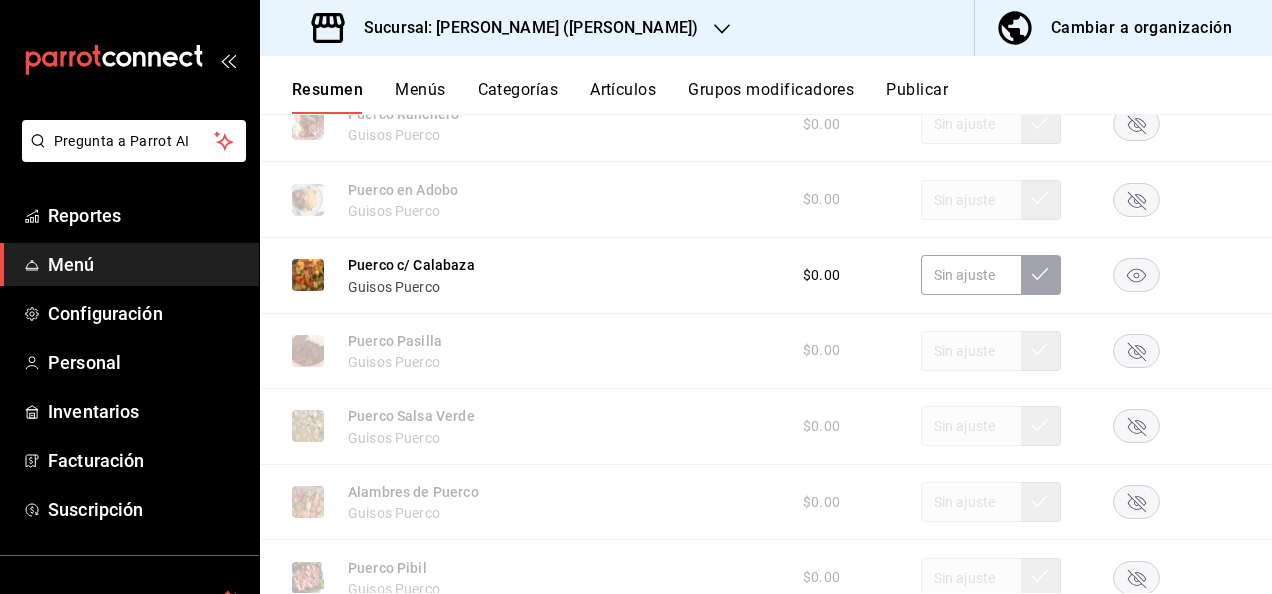click 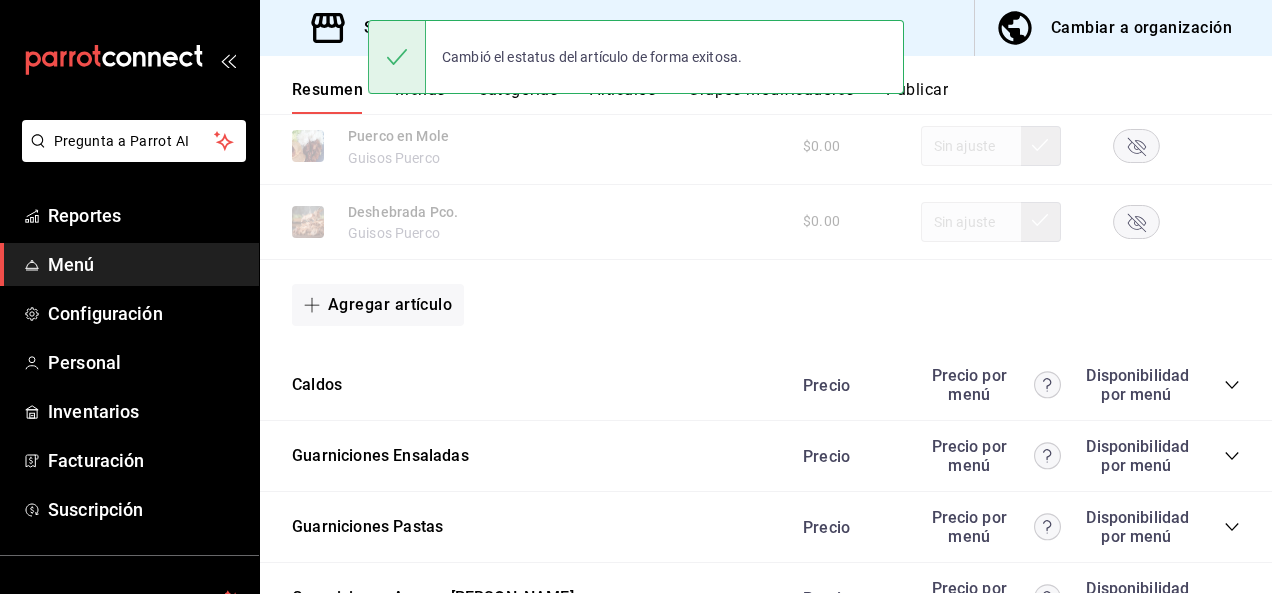 scroll, scrollTop: 4034, scrollLeft: 0, axis: vertical 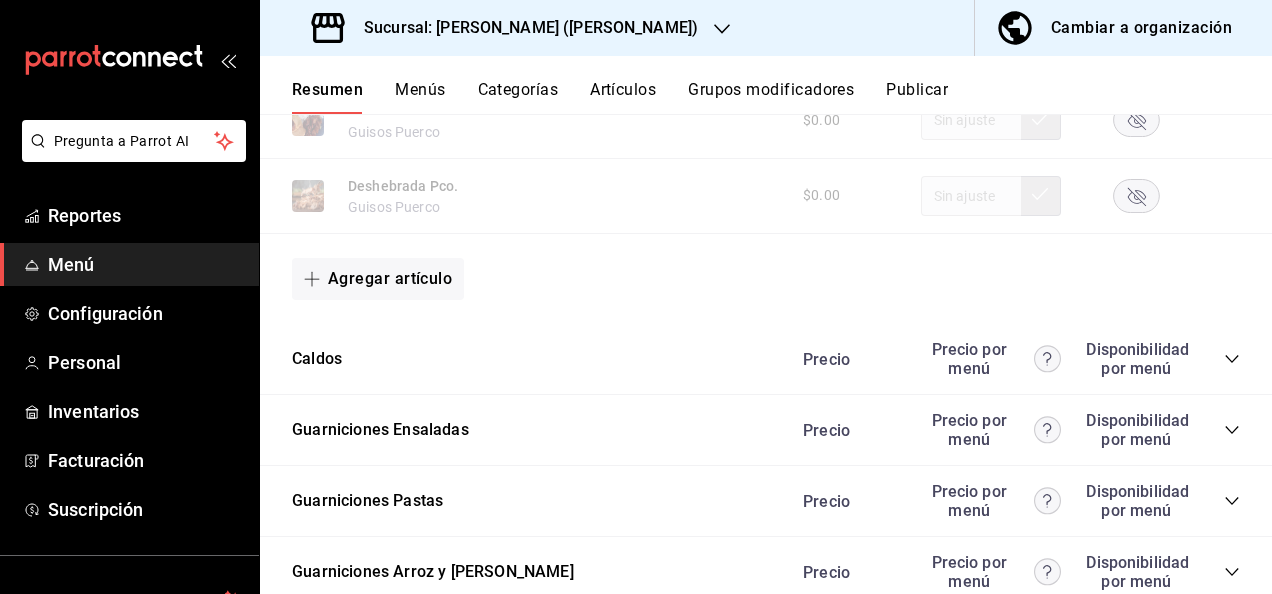 click 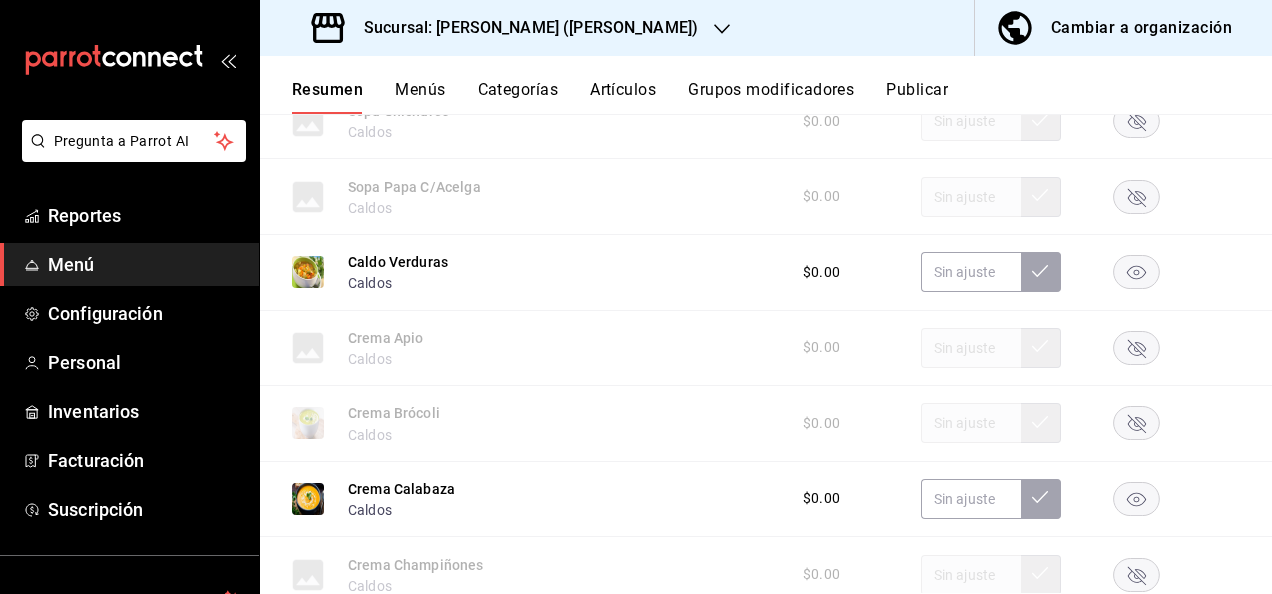 scroll, scrollTop: 4461, scrollLeft: 0, axis: vertical 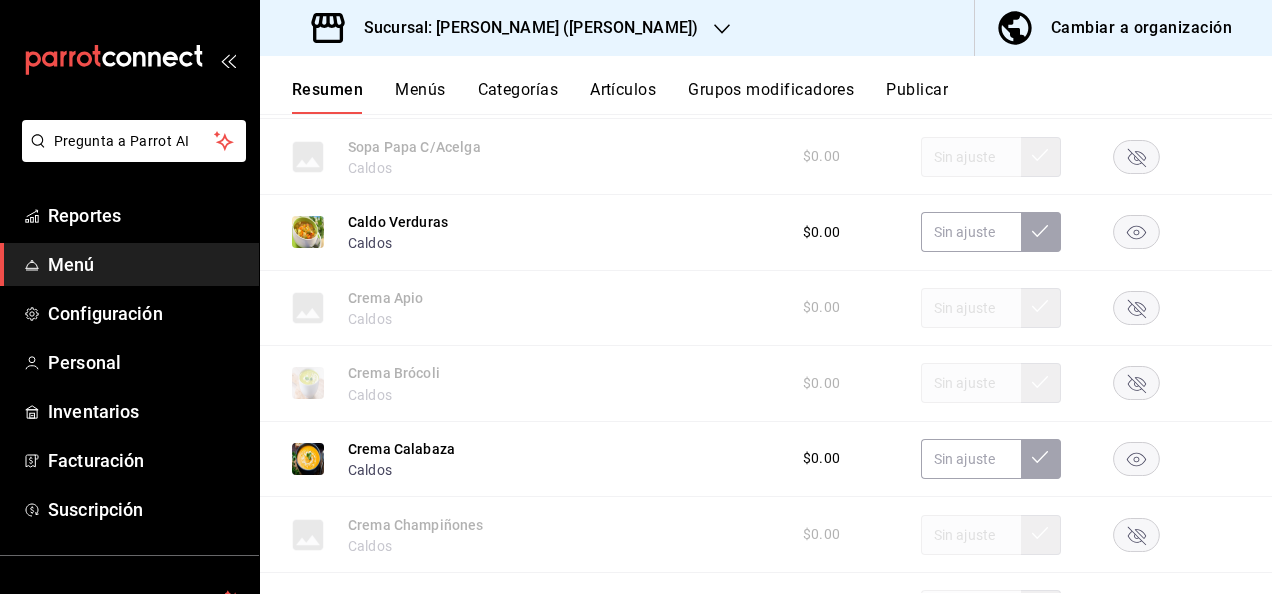 click 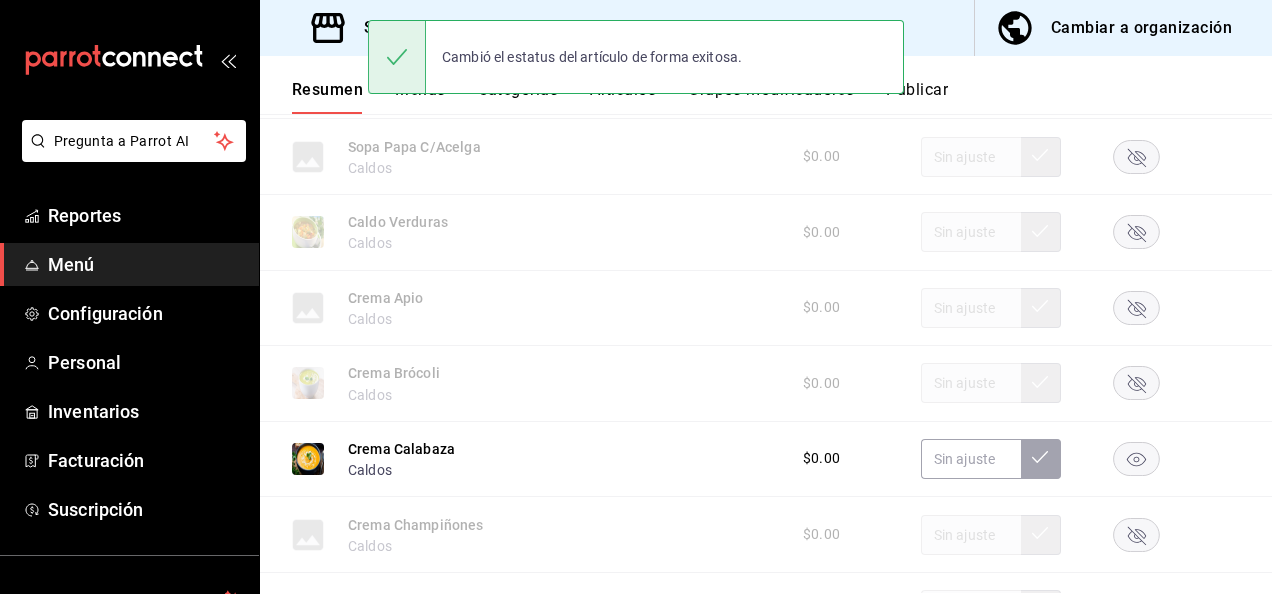 click 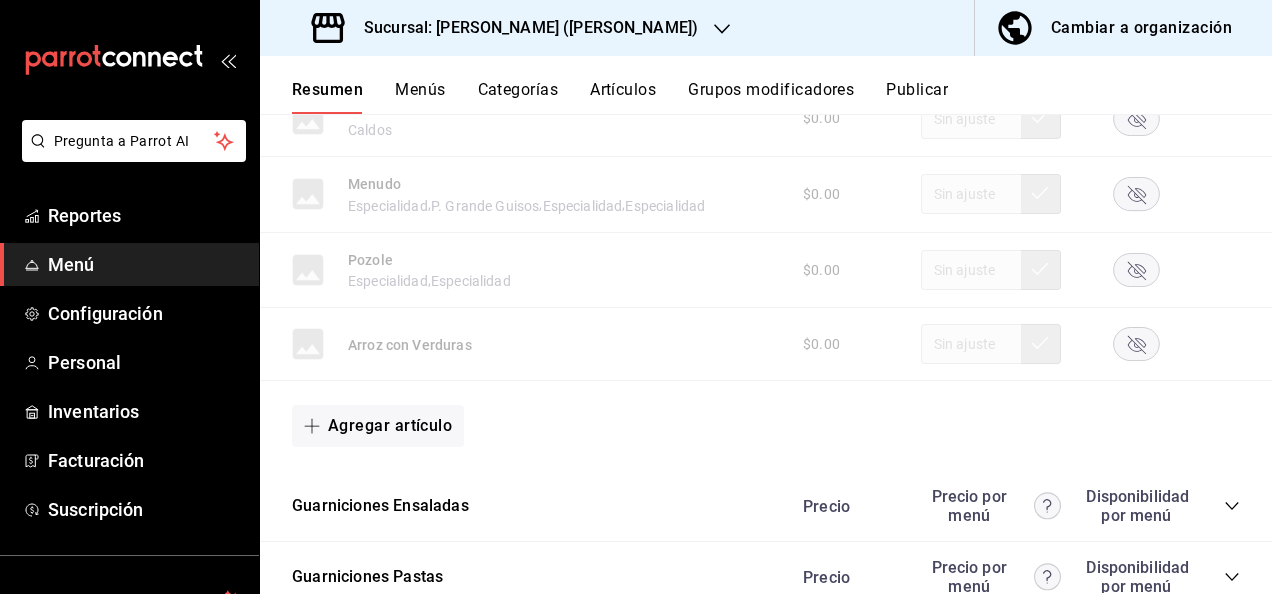 scroll, scrollTop: 6074, scrollLeft: 0, axis: vertical 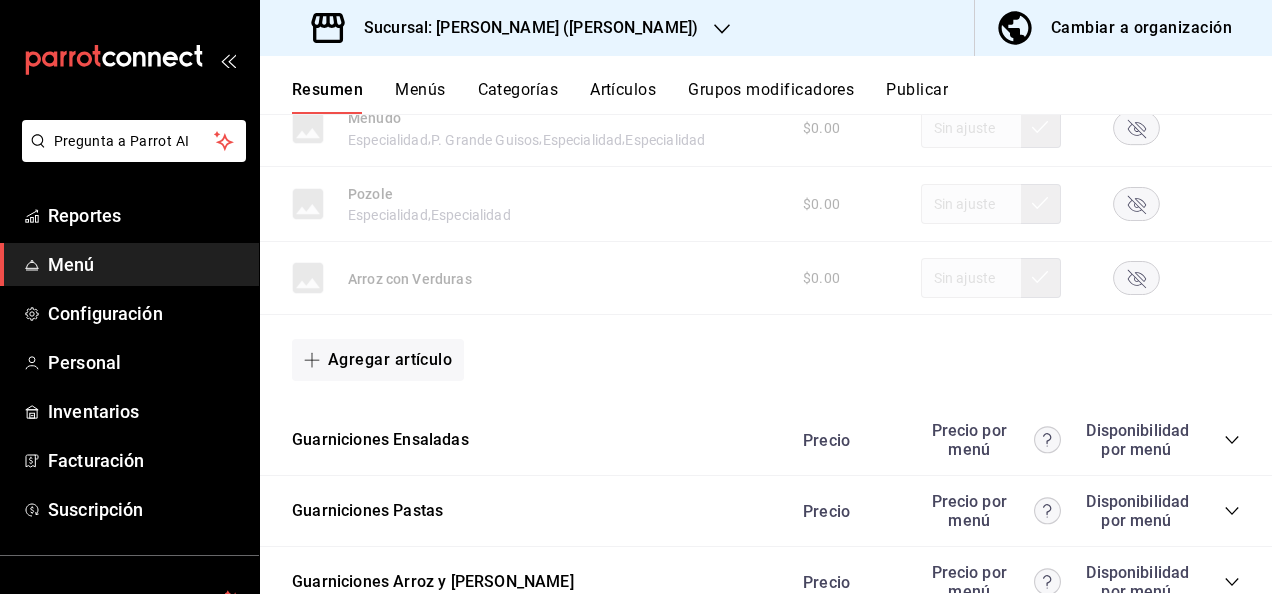 click 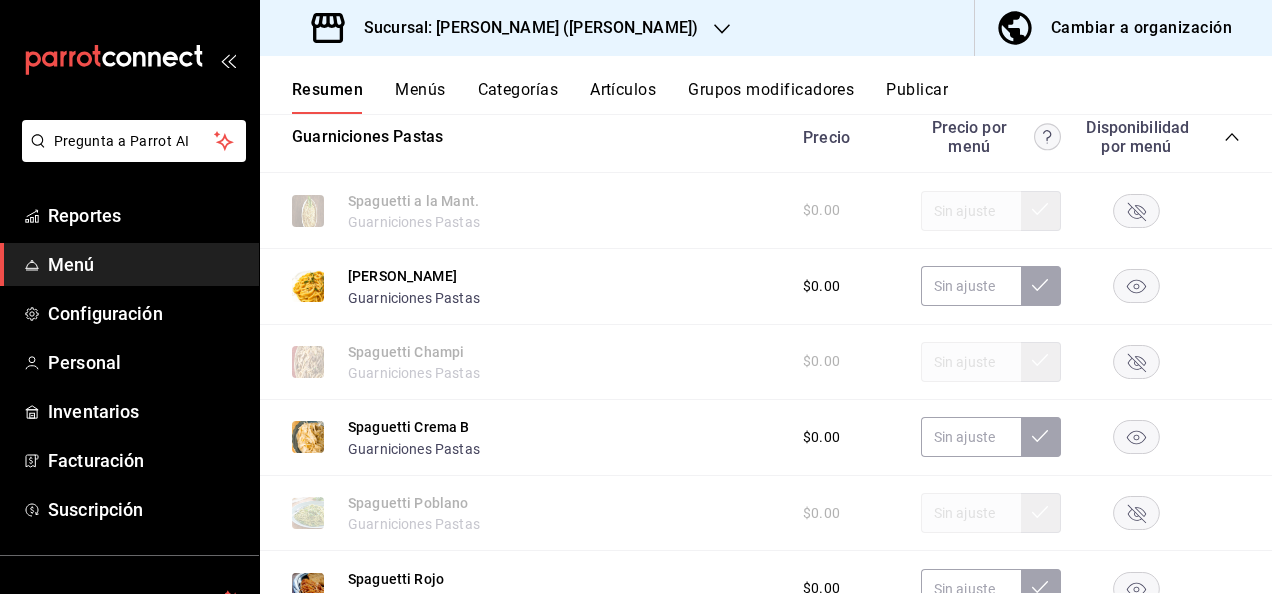 scroll, scrollTop: 6514, scrollLeft: 0, axis: vertical 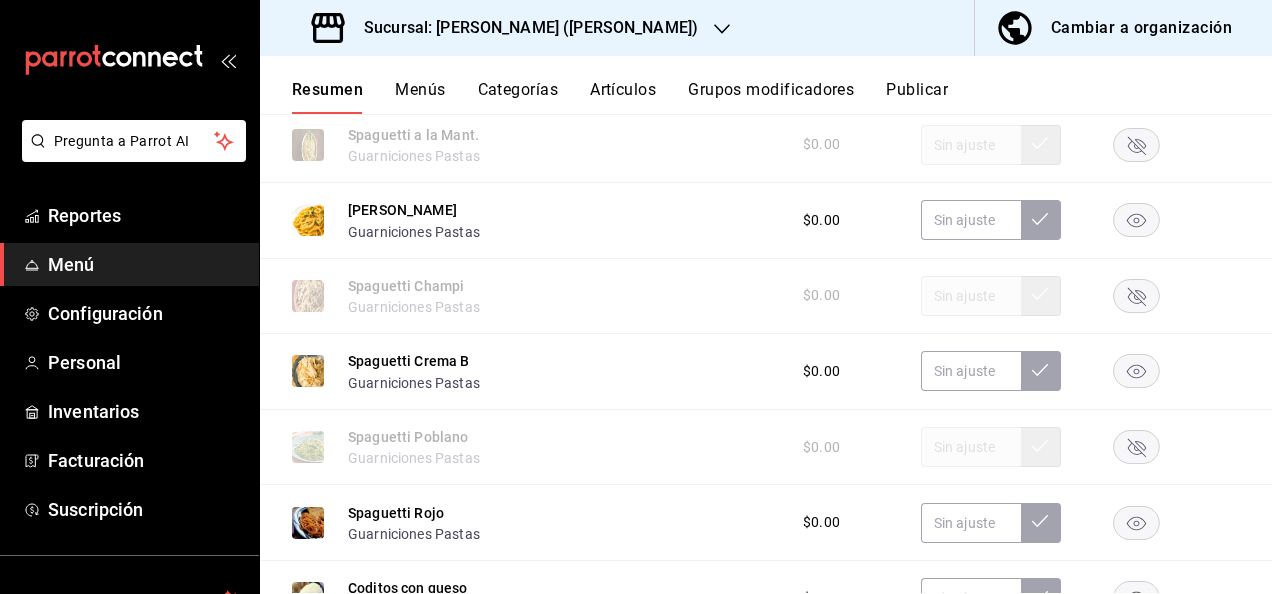 click 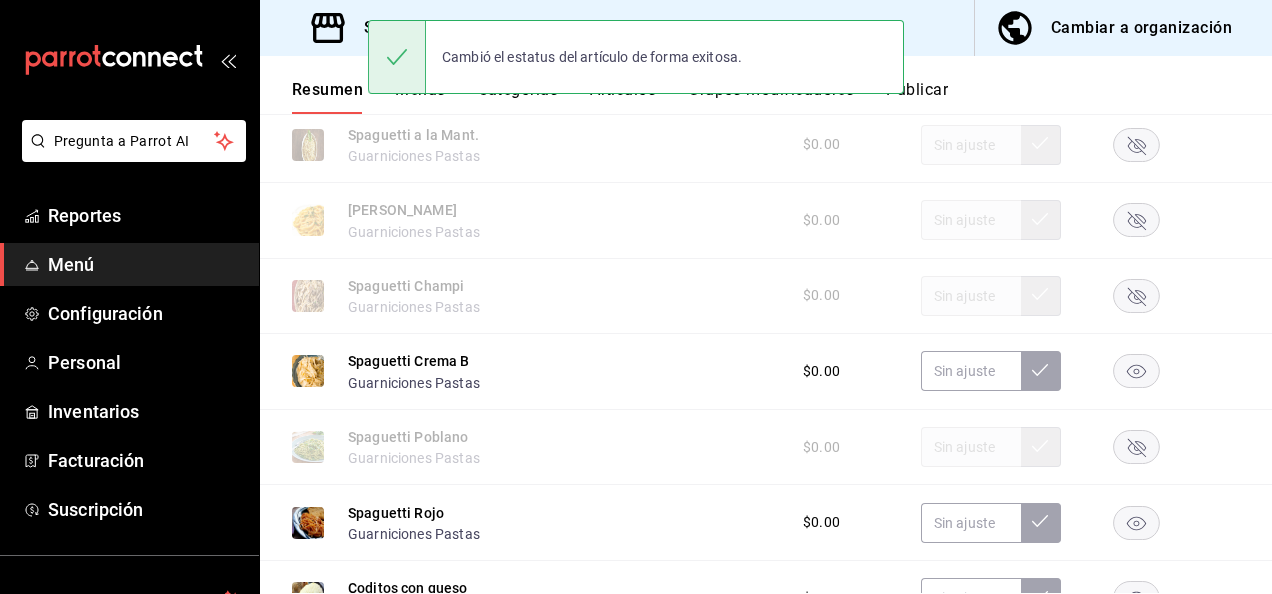 click 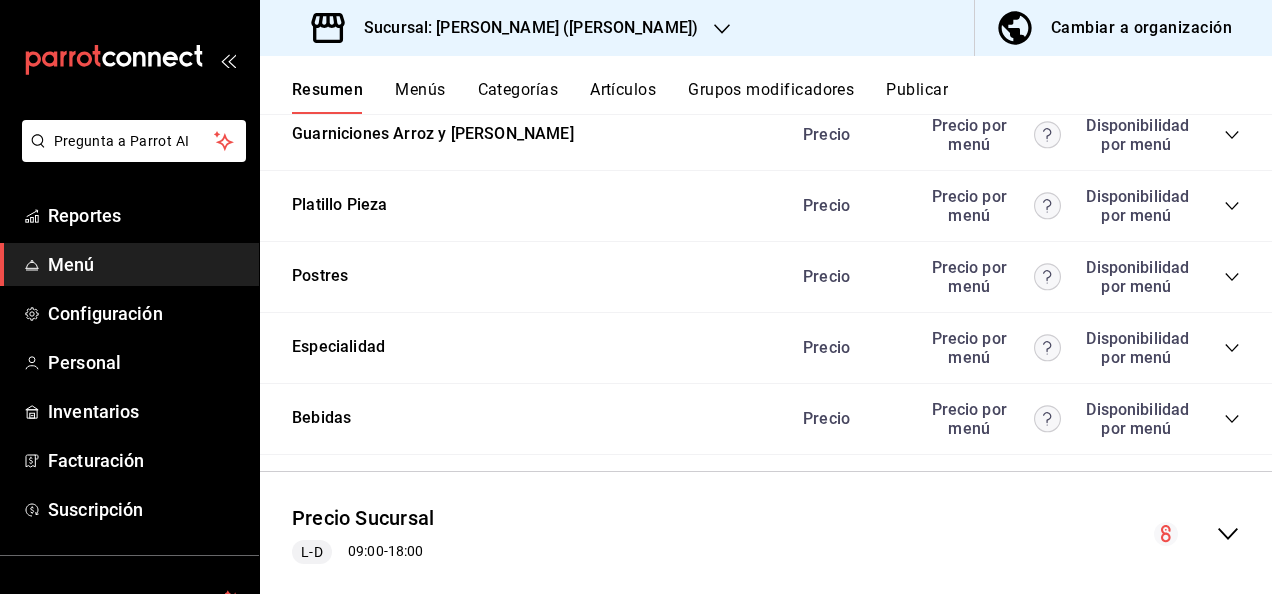 scroll, scrollTop: 7211, scrollLeft: 0, axis: vertical 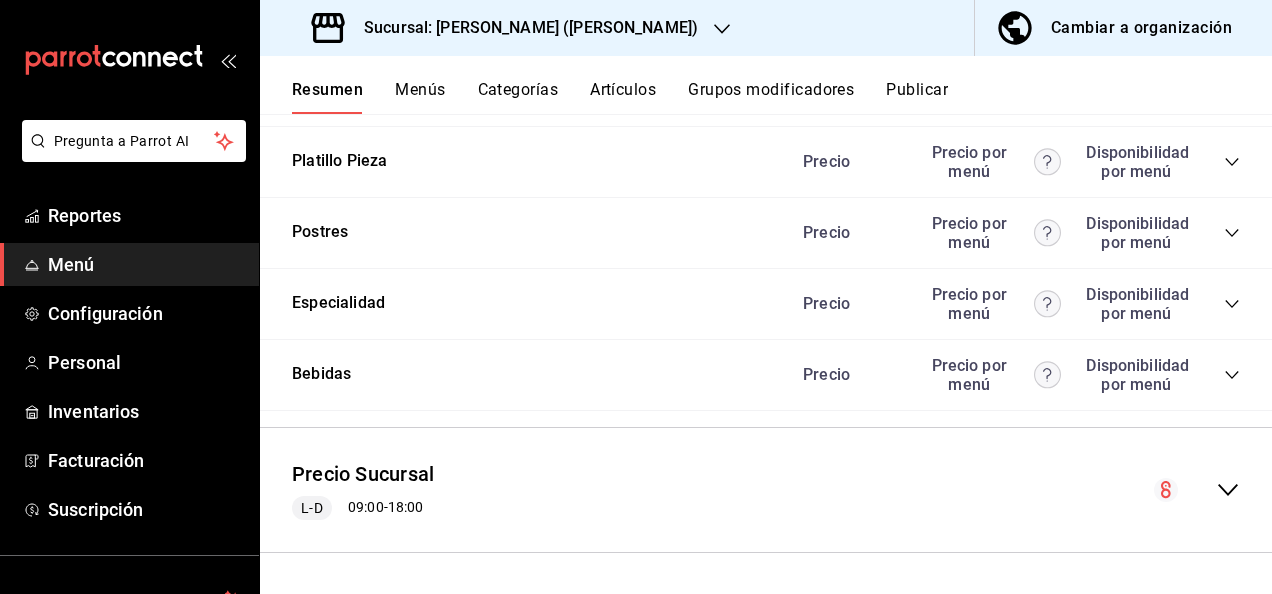 click on "Publicar" at bounding box center (917, 97) 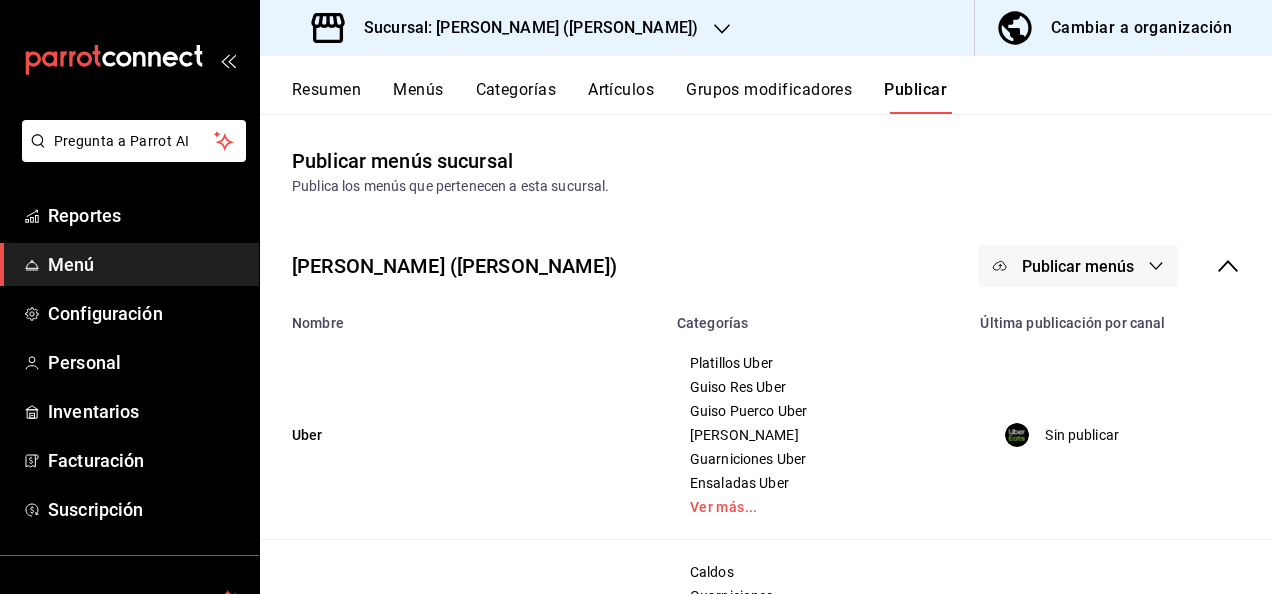 click on "Publicar menús" at bounding box center [1078, 266] 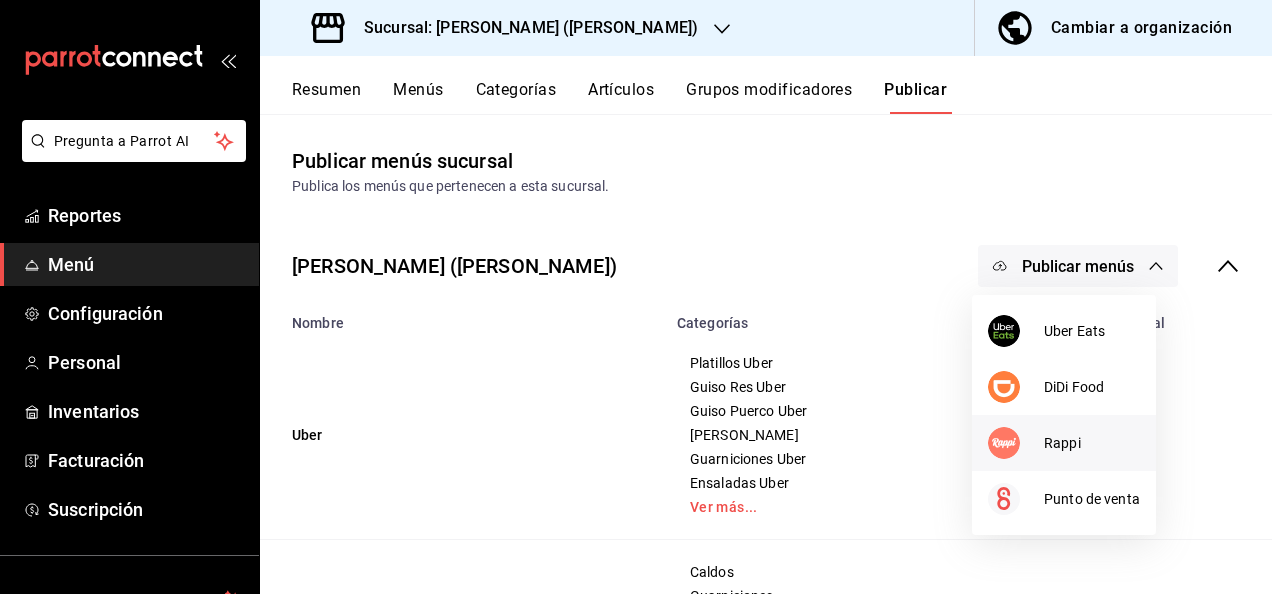 click at bounding box center [1016, 443] 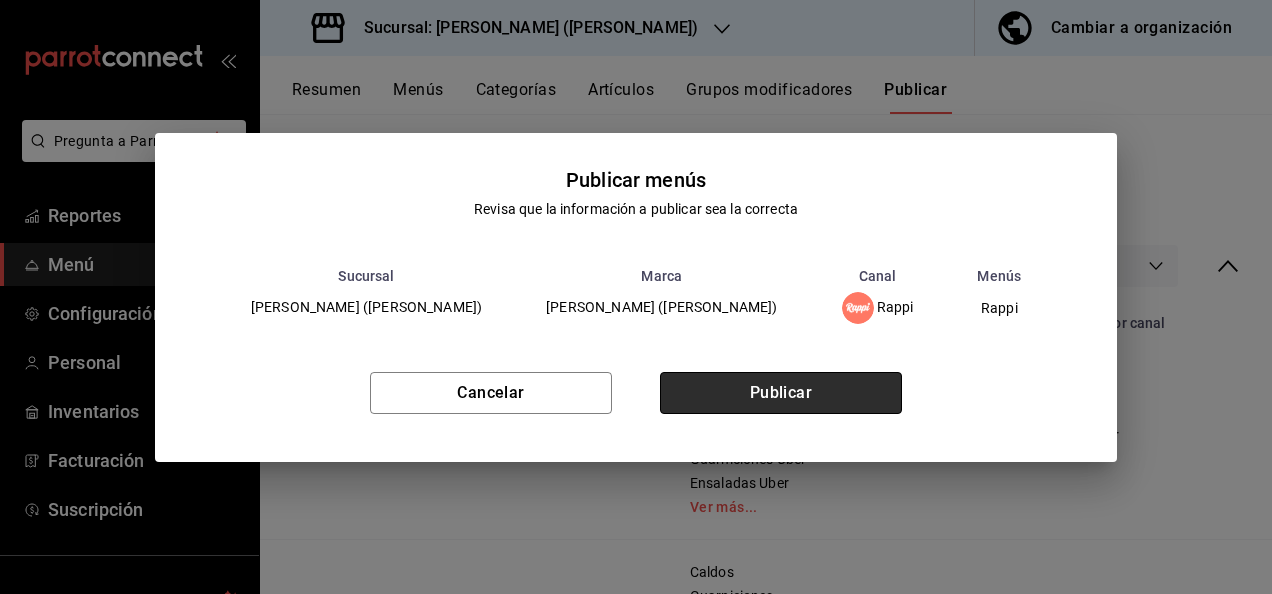 click on "Publicar" at bounding box center [781, 393] 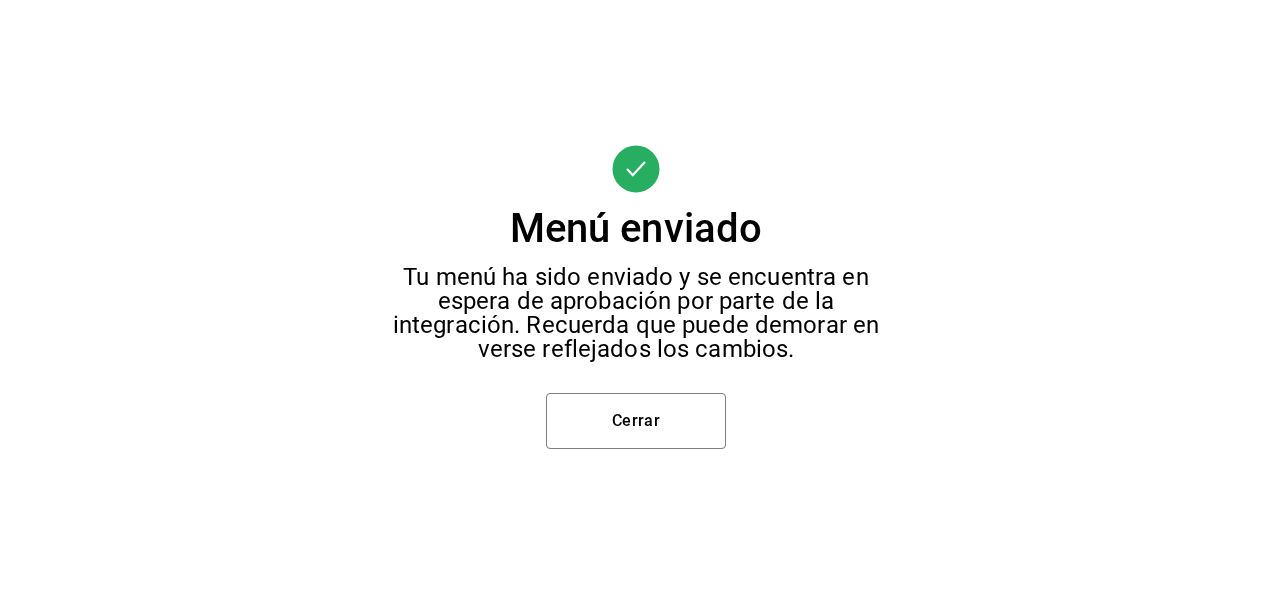 click on "Menú enviado Tu menú ha sido enviado y se encuentra en espera de aprobación por parte de la integración. Recuerda que puede demorar en verse reflejados los cambios. Cerrar" at bounding box center [636, 297] 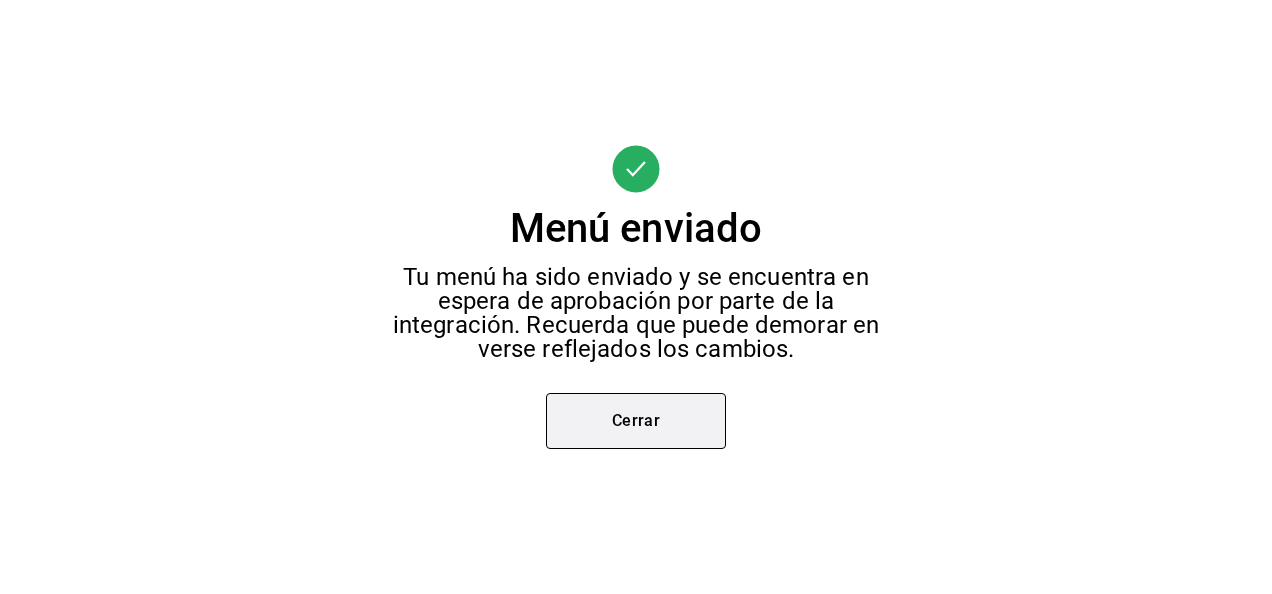 click on "Cerrar" at bounding box center (636, 421) 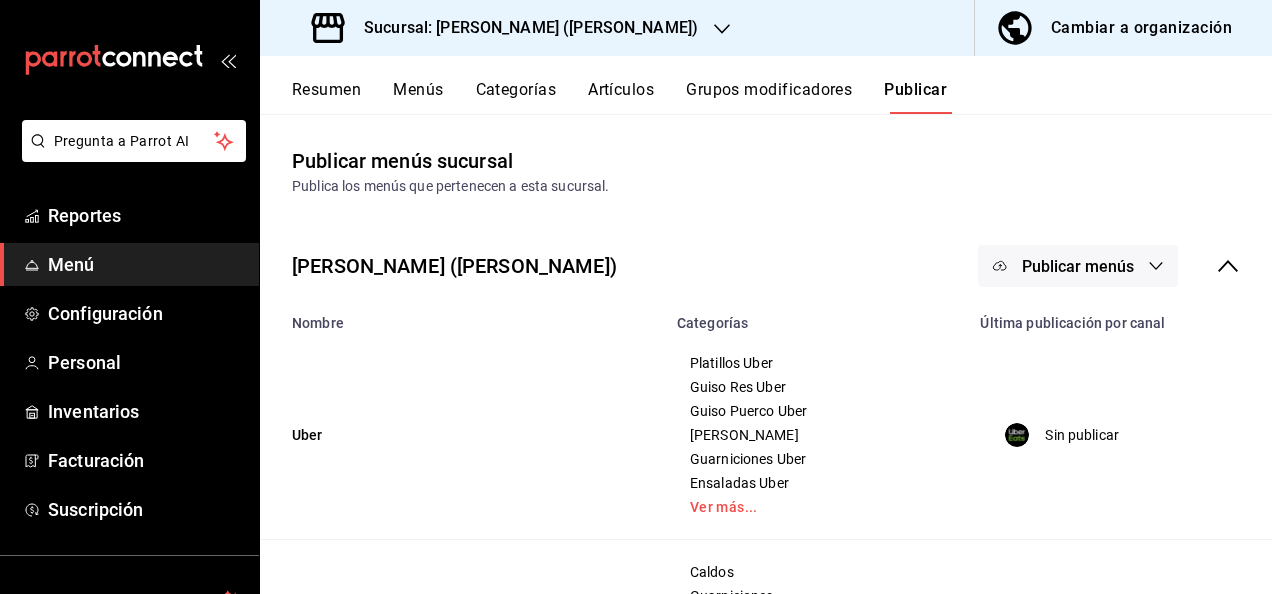 click on "Sucursal: [PERSON_NAME] ([PERSON_NAME])" at bounding box center [523, 28] 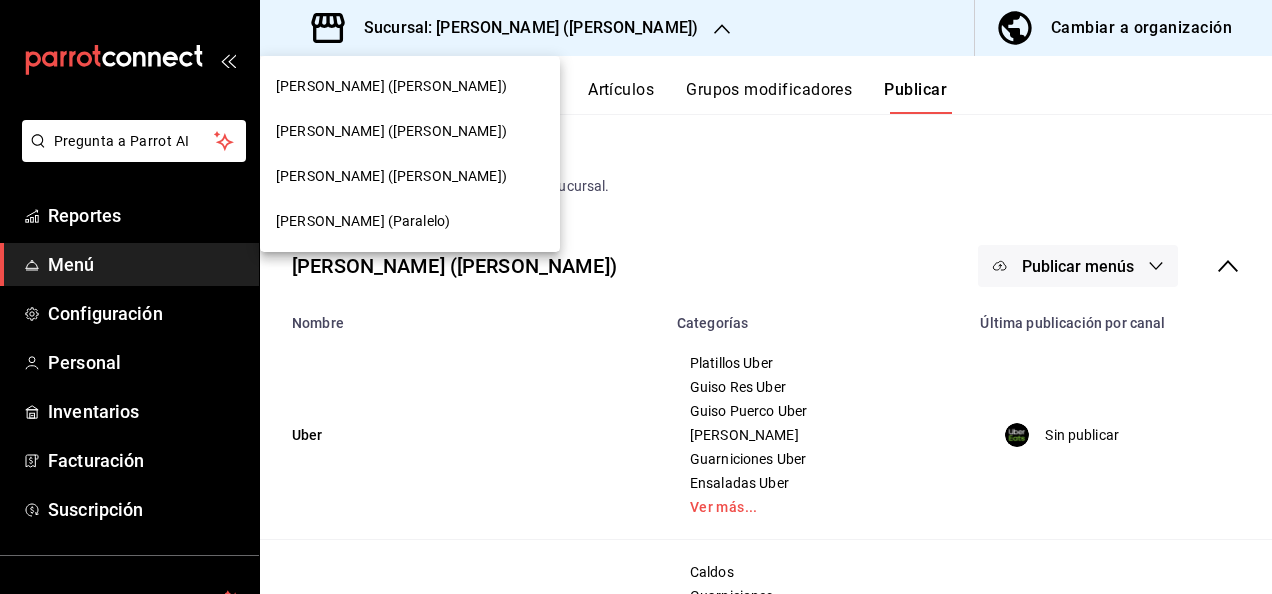 click on "[PERSON_NAME] (Paralelo)" at bounding box center [363, 221] 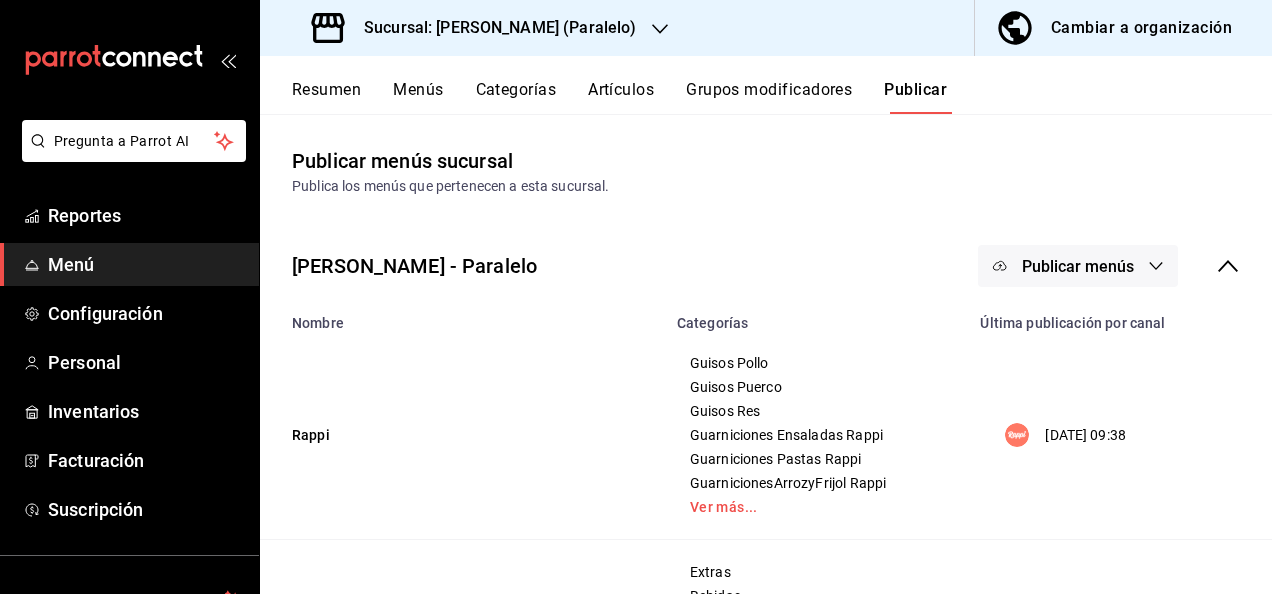 click on "Resumen" at bounding box center (326, 97) 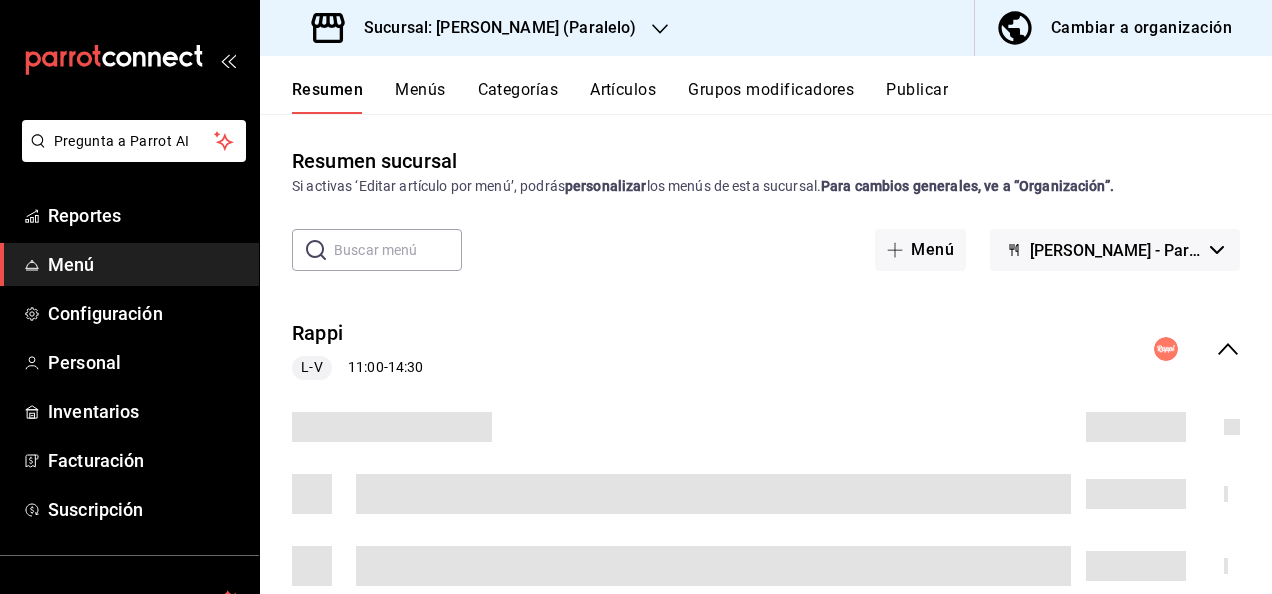 click on "Sucursal: [PERSON_NAME] (Paralelo)" at bounding box center [492, 28] 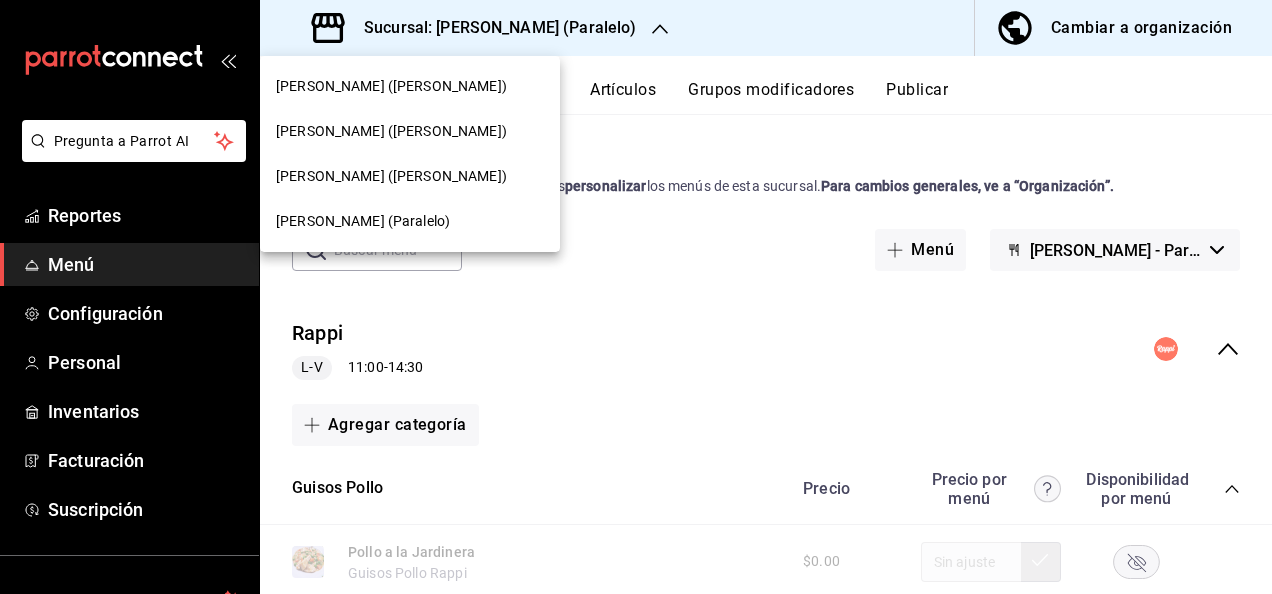 click on "[PERSON_NAME] ([PERSON_NAME])" at bounding box center (410, 86) 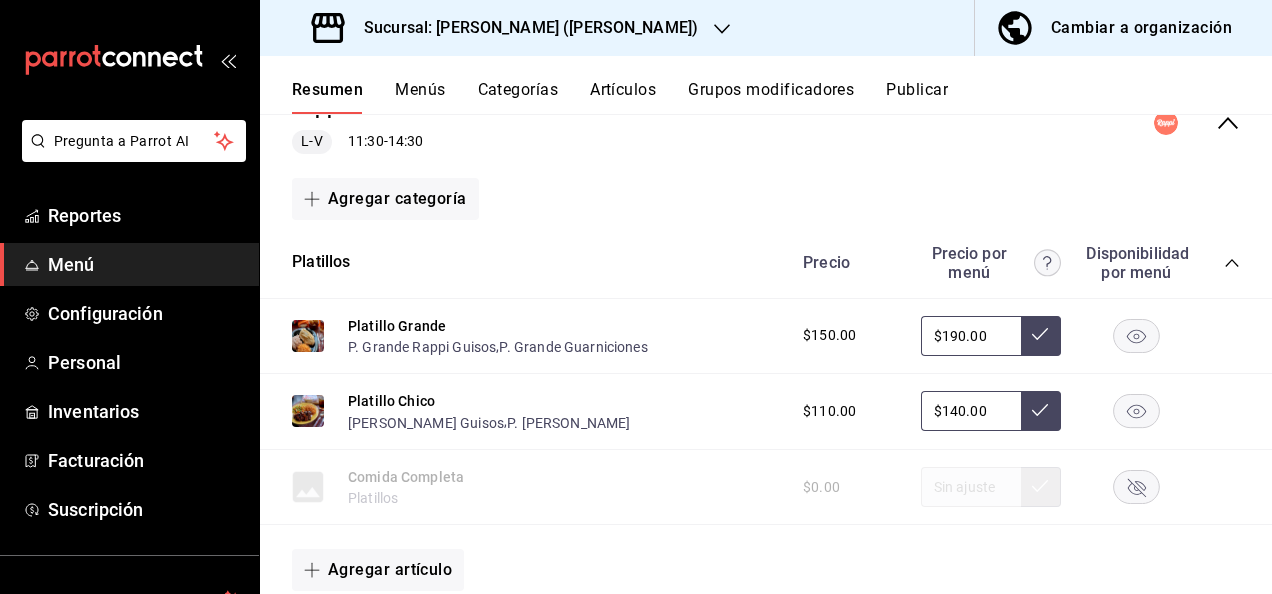 scroll, scrollTop: 320, scrollLeft: 0, axis: vertical 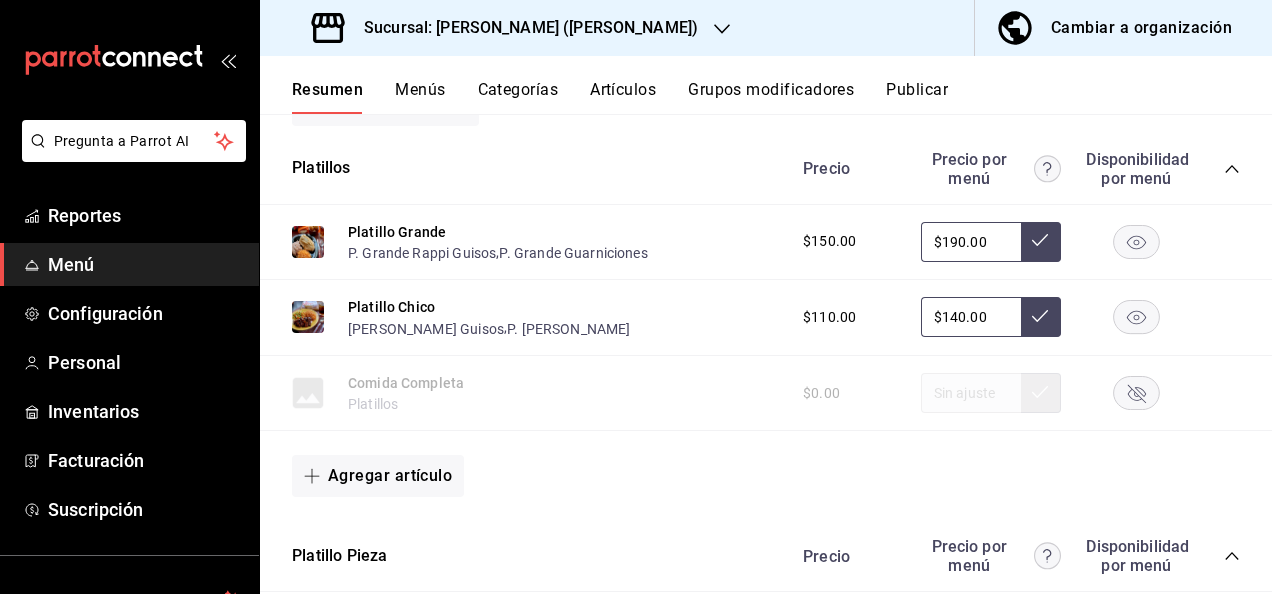 click 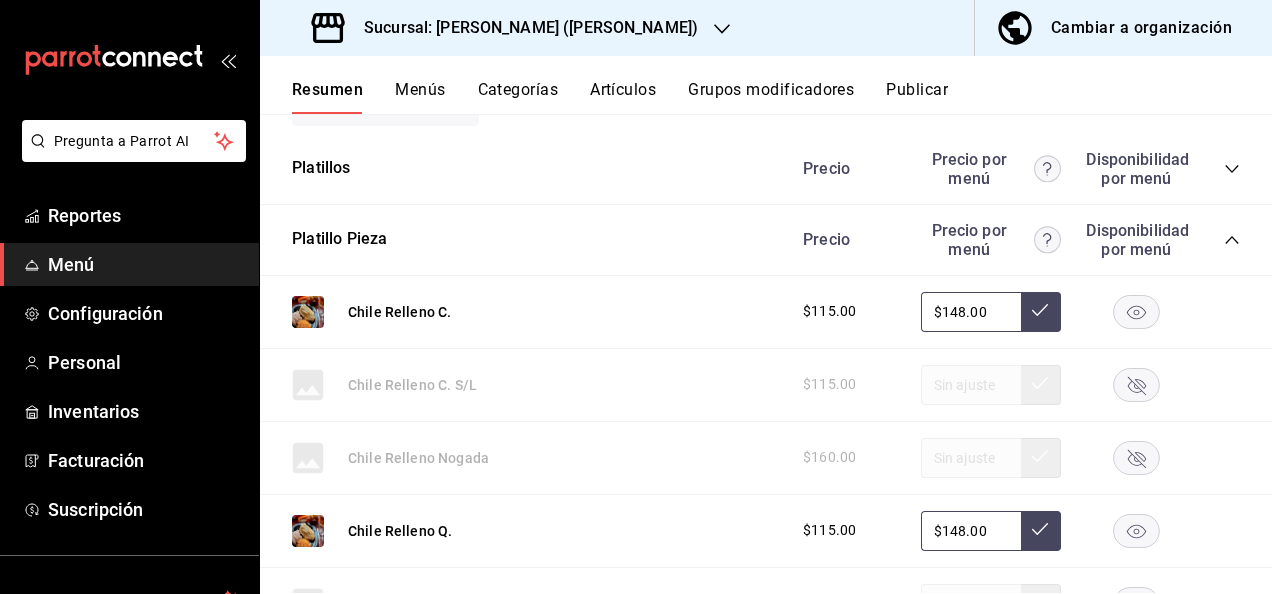 click 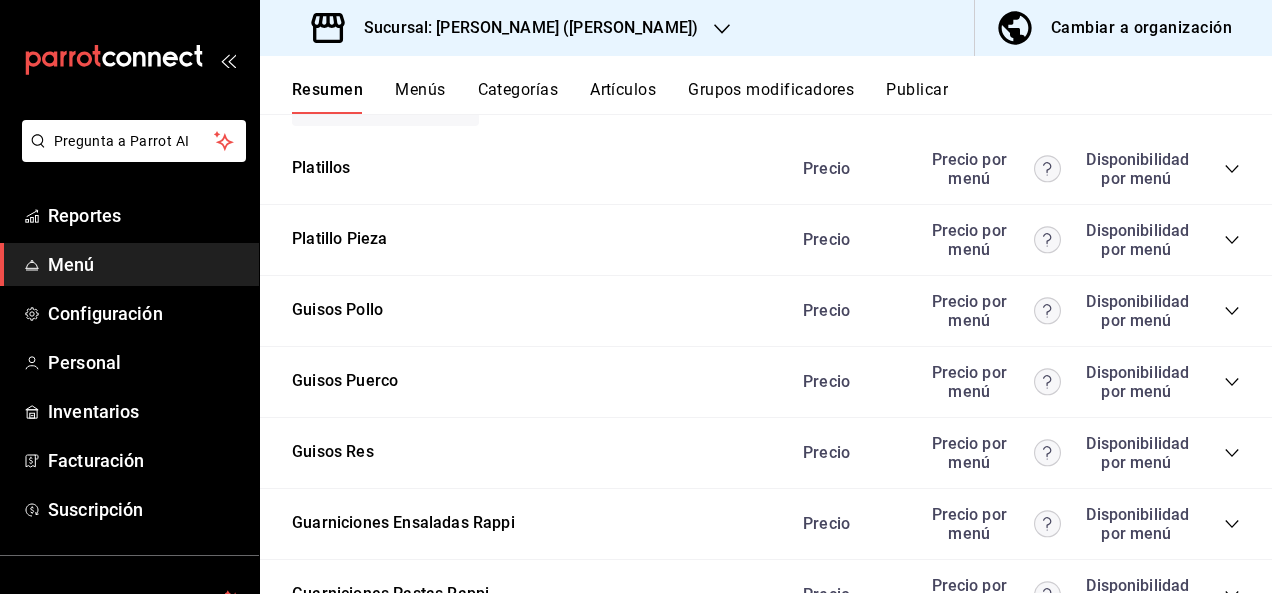 click 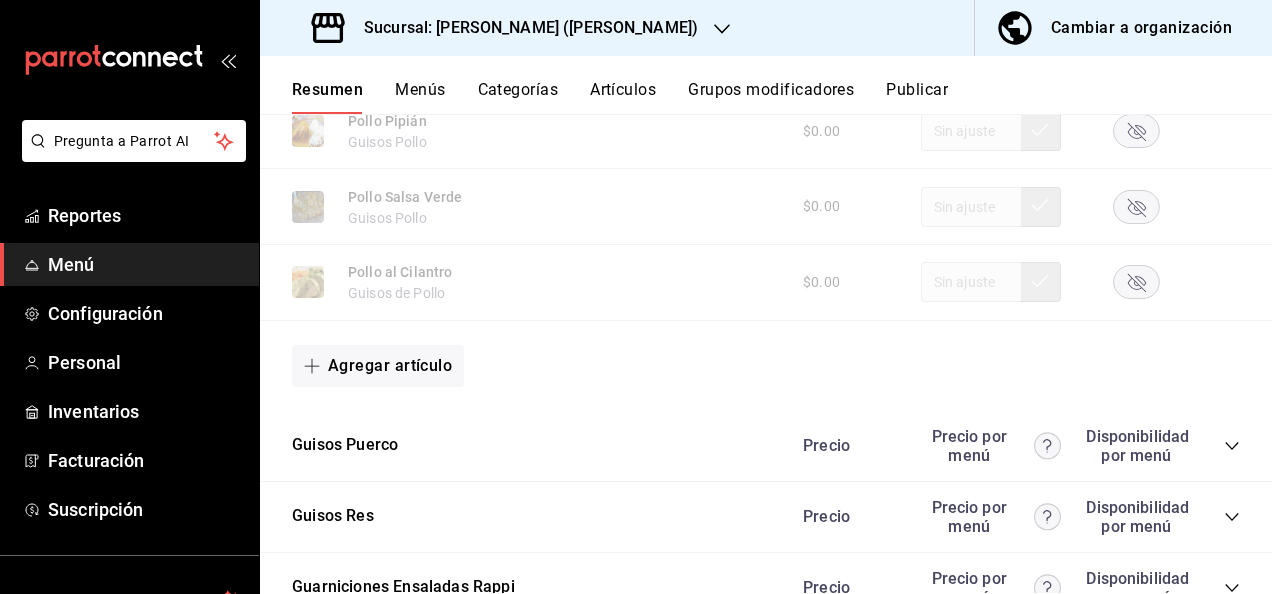 scroll, scrollTop: 1600, scrollLeft: 0, axis: vertical 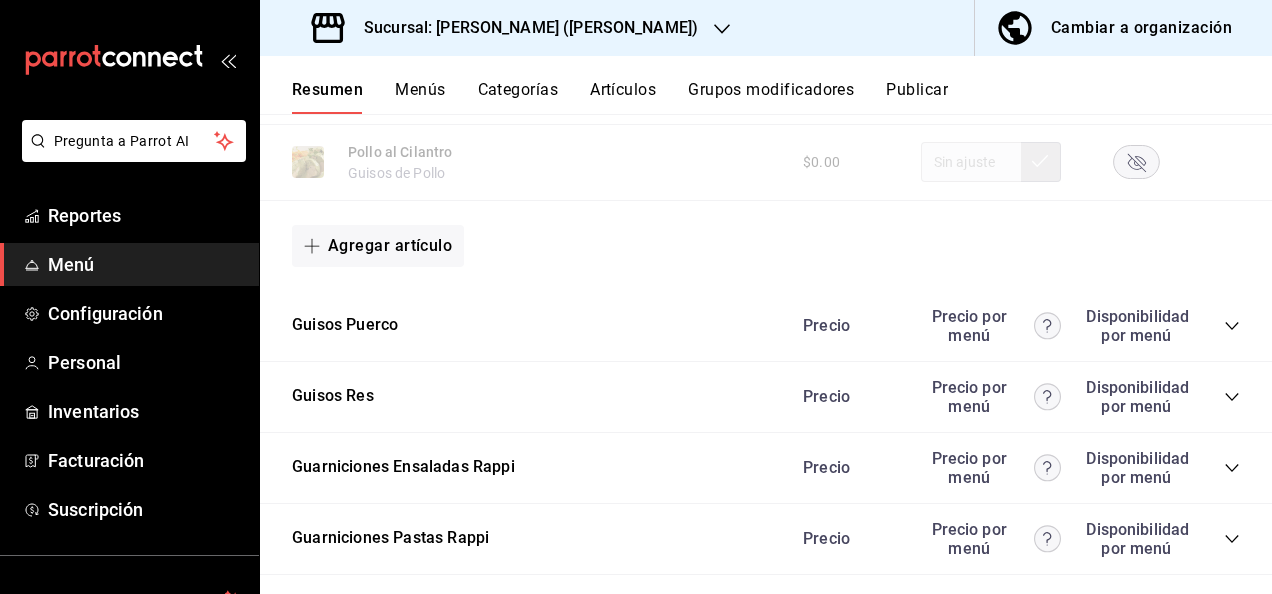 click 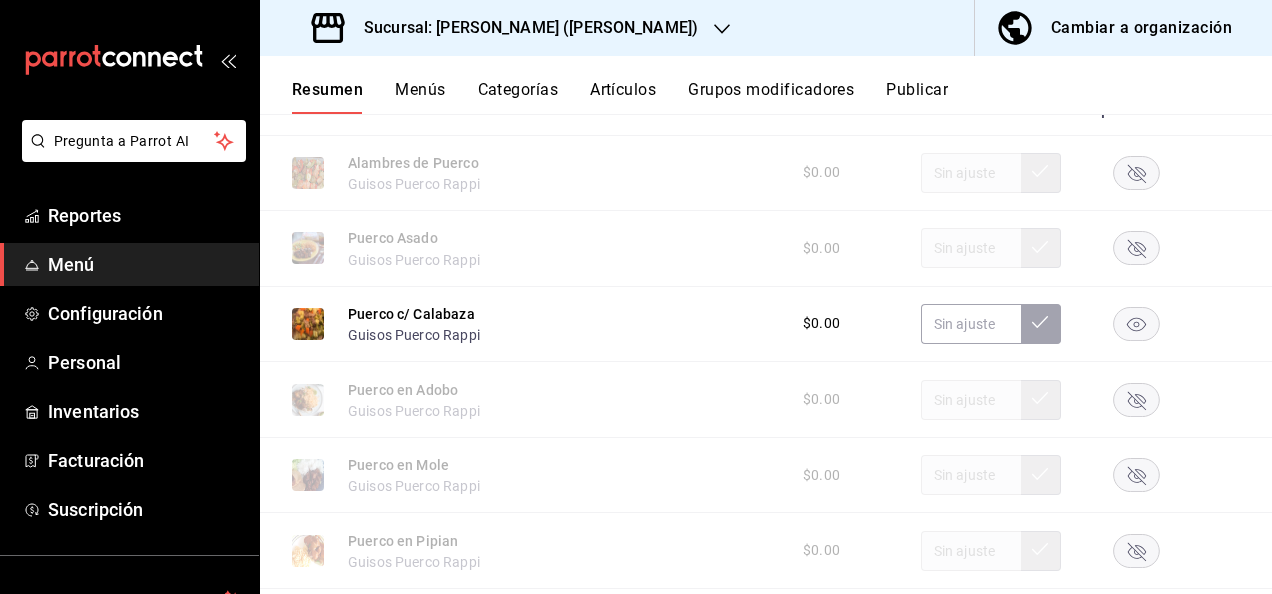 scroll, scrollTop: 1880, scrollLeft: 0, axis: vertical 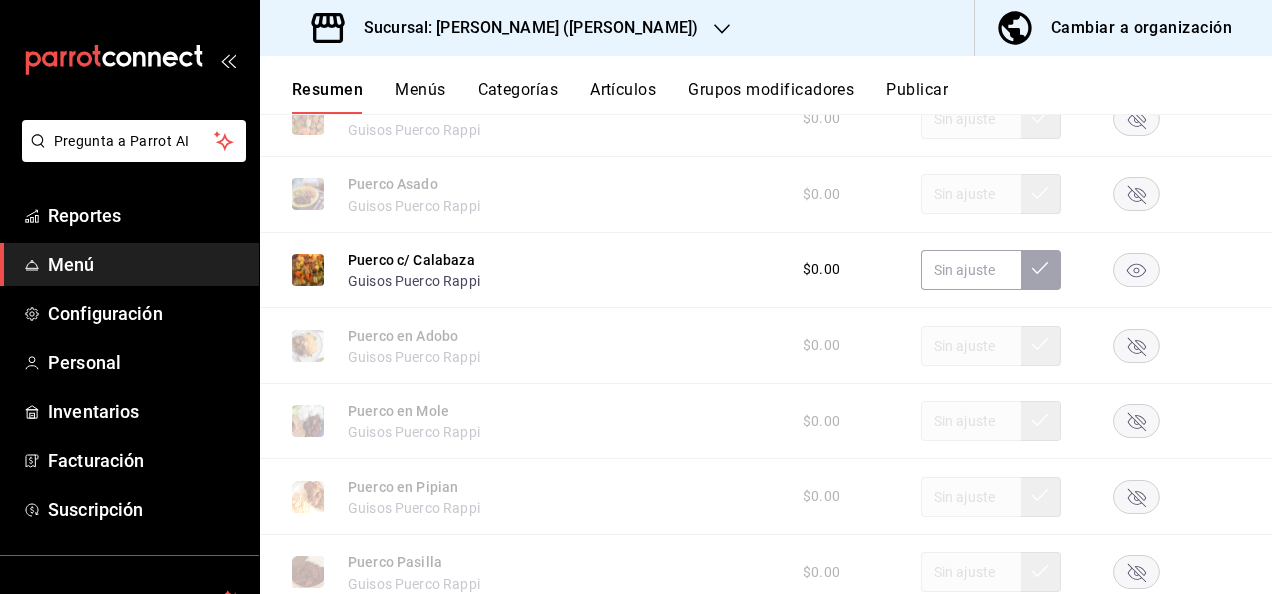 click 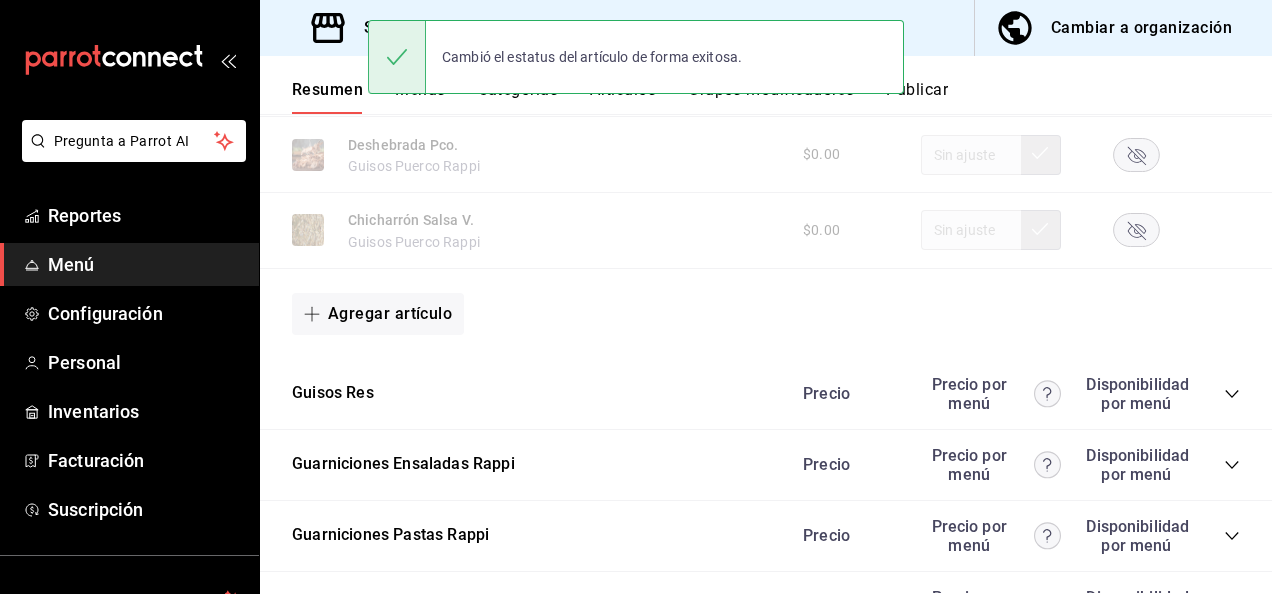scroll, scrollTop: 2640, scrollLeft: 0, axis: vertical 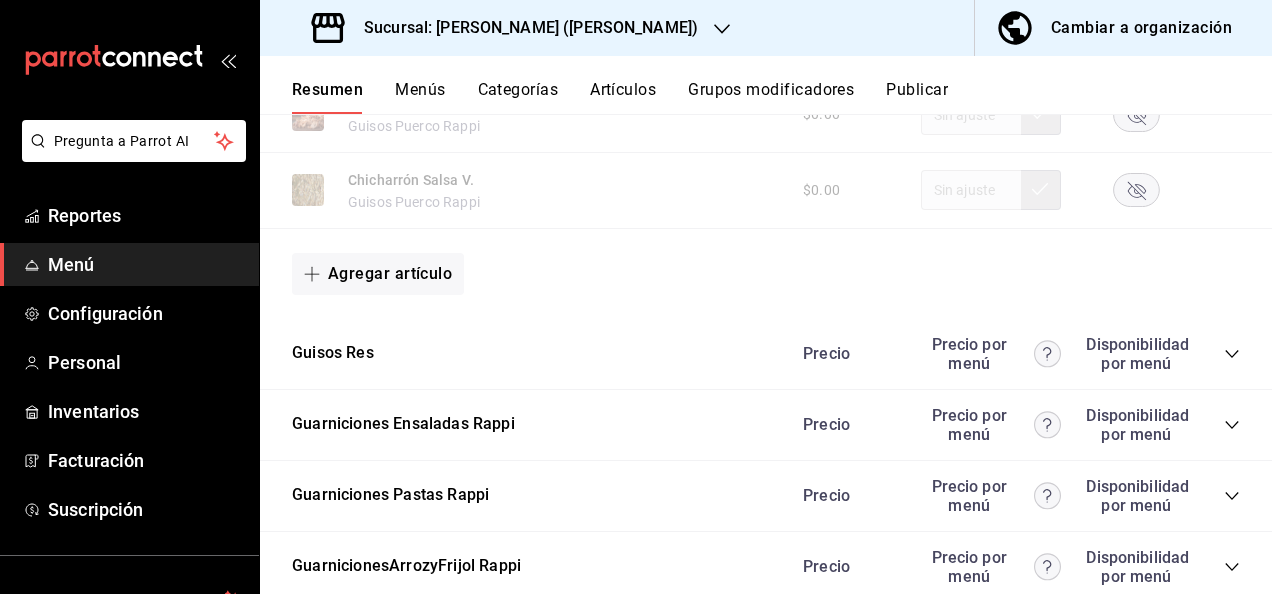 click 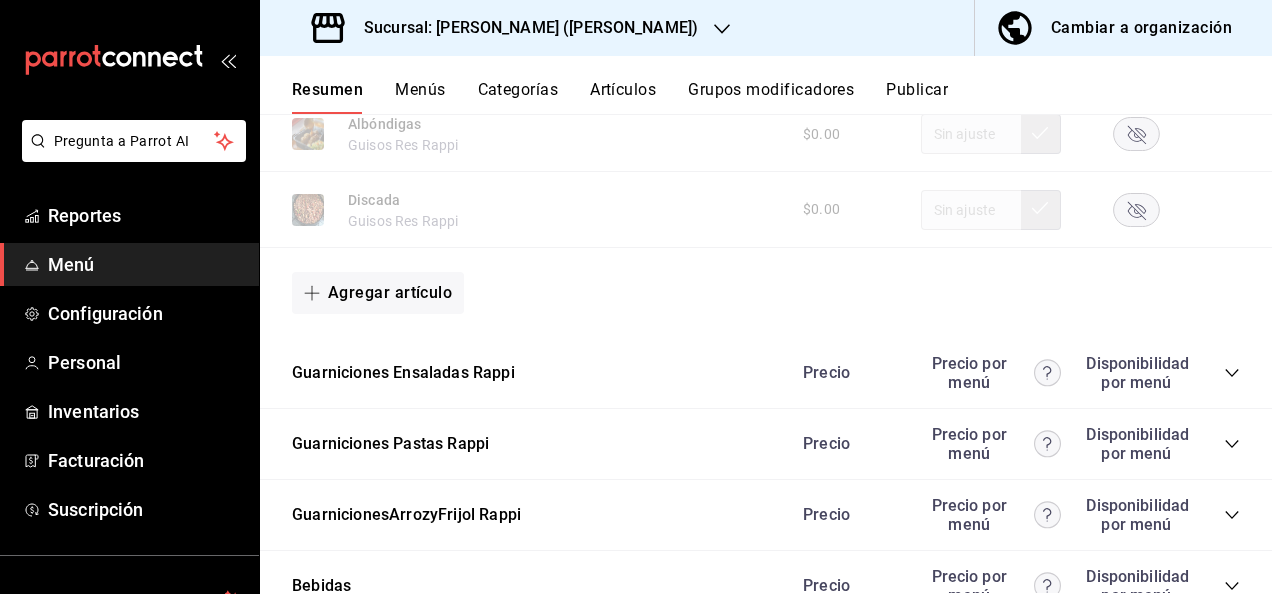 scroll, scrollTop: 3906, scrollLeft: 0, axis: vertical 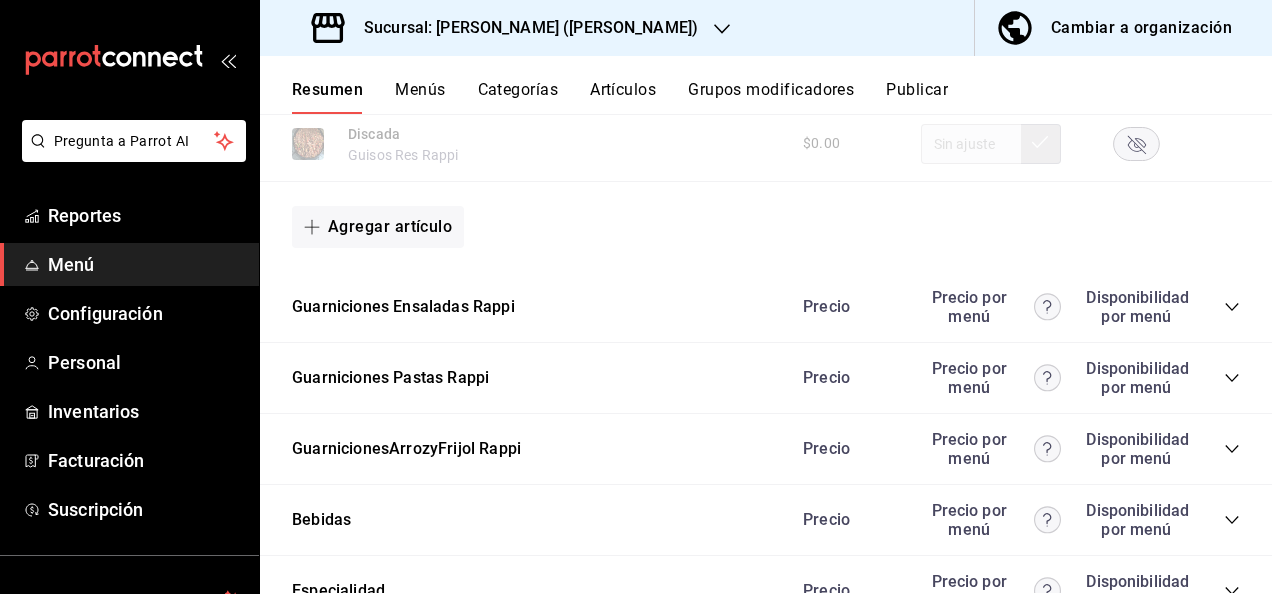 click 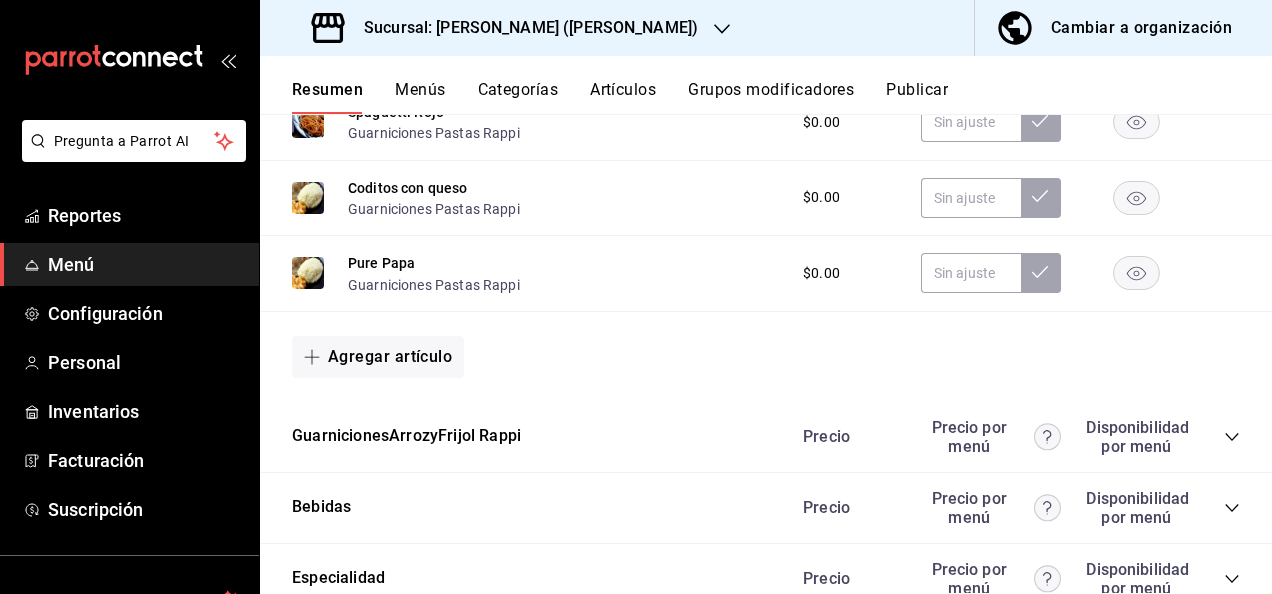 scroll, scrollTop: 4786, scrollLeft: 0, axis: vertical 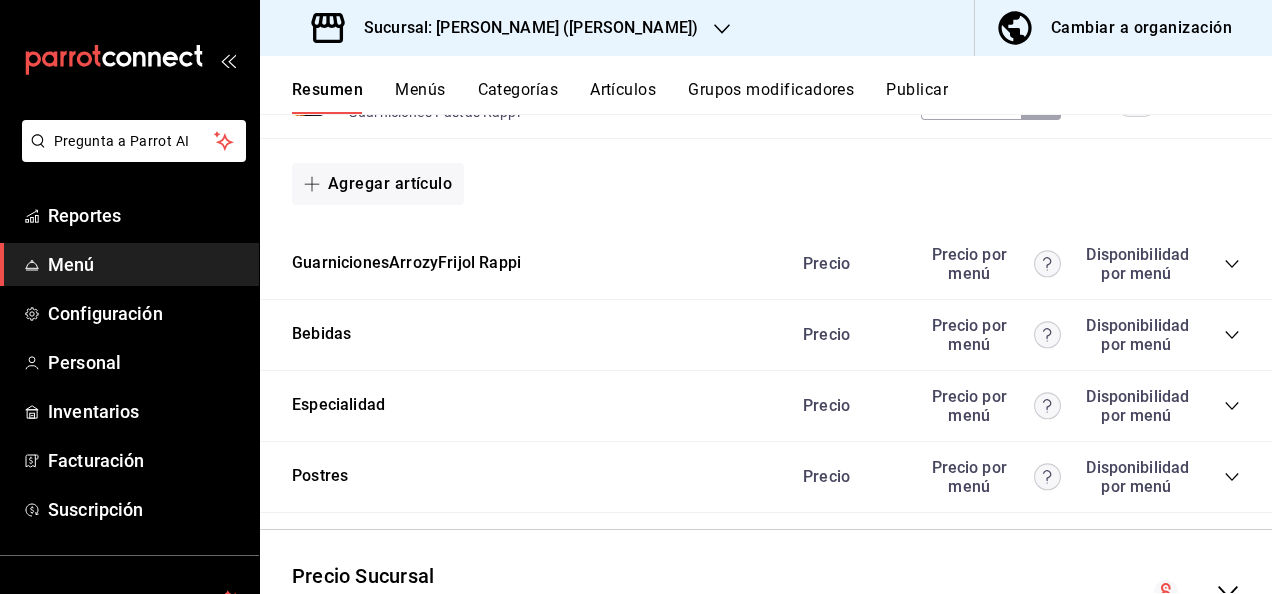 click on "Publicar" at bounding box center (917, 97) 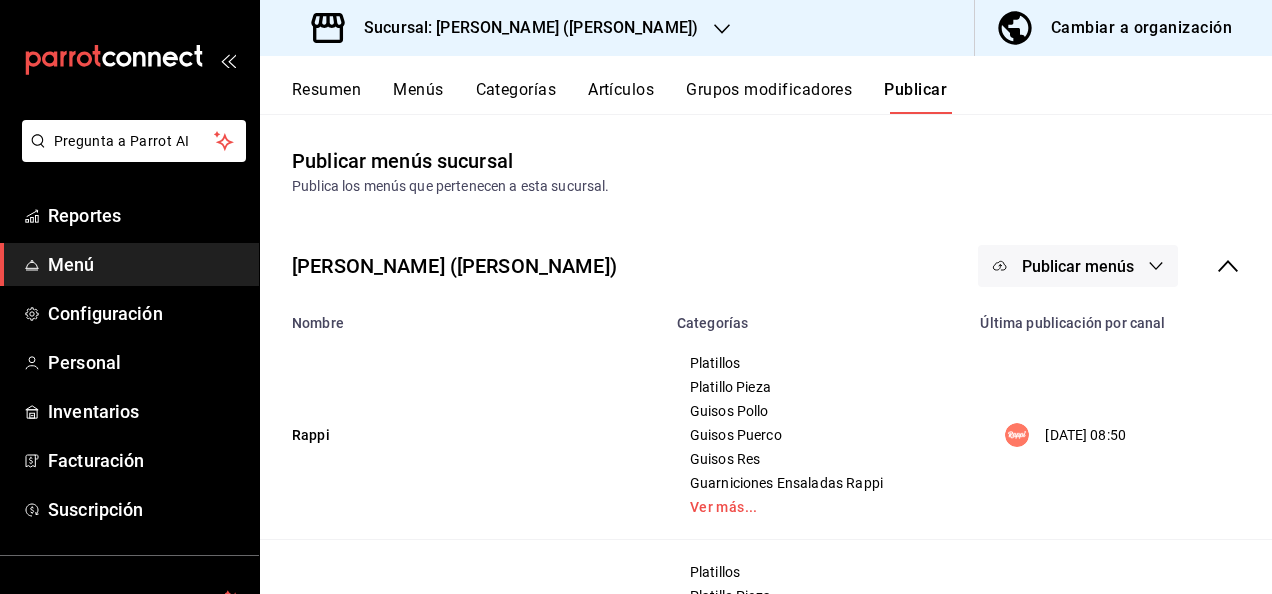 click on "Publicar menús" at bounding box center (1078, 266) 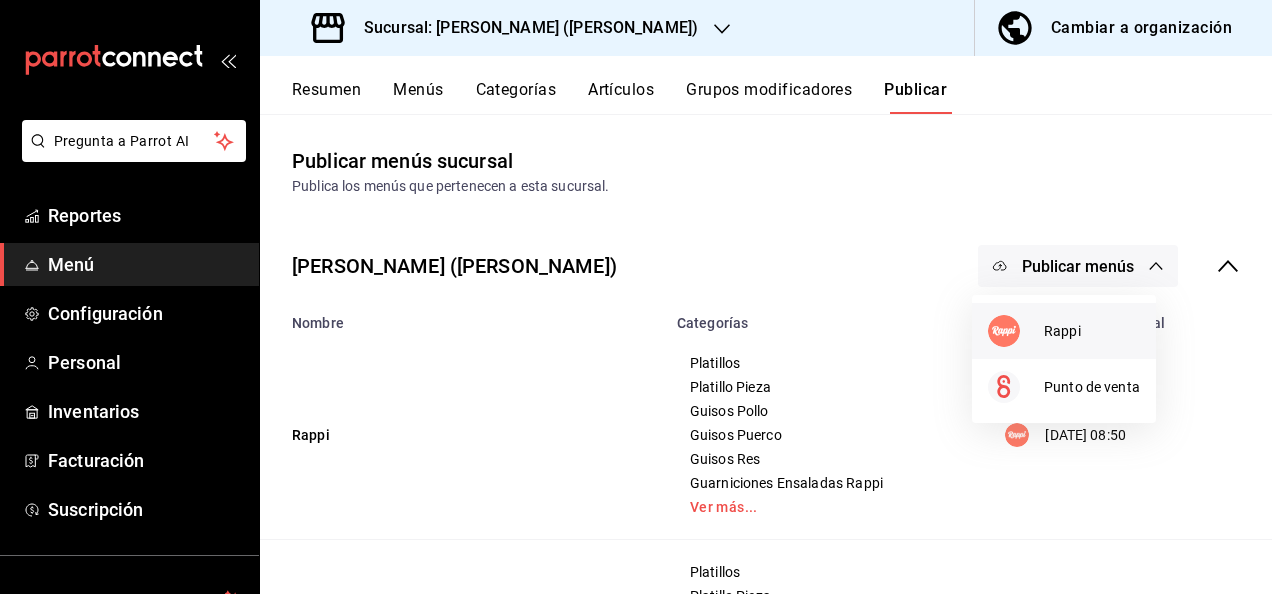 click on "Rappi" at bounding box center (1092, 331) 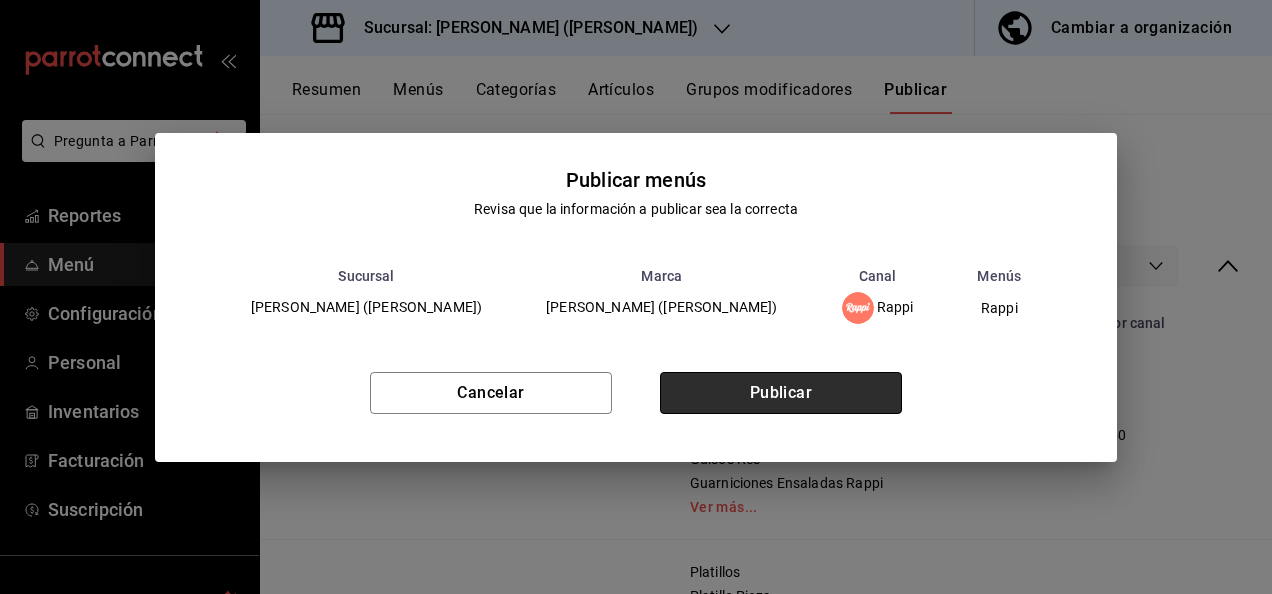 click on "Publicar" at bounding box center [781, 393] 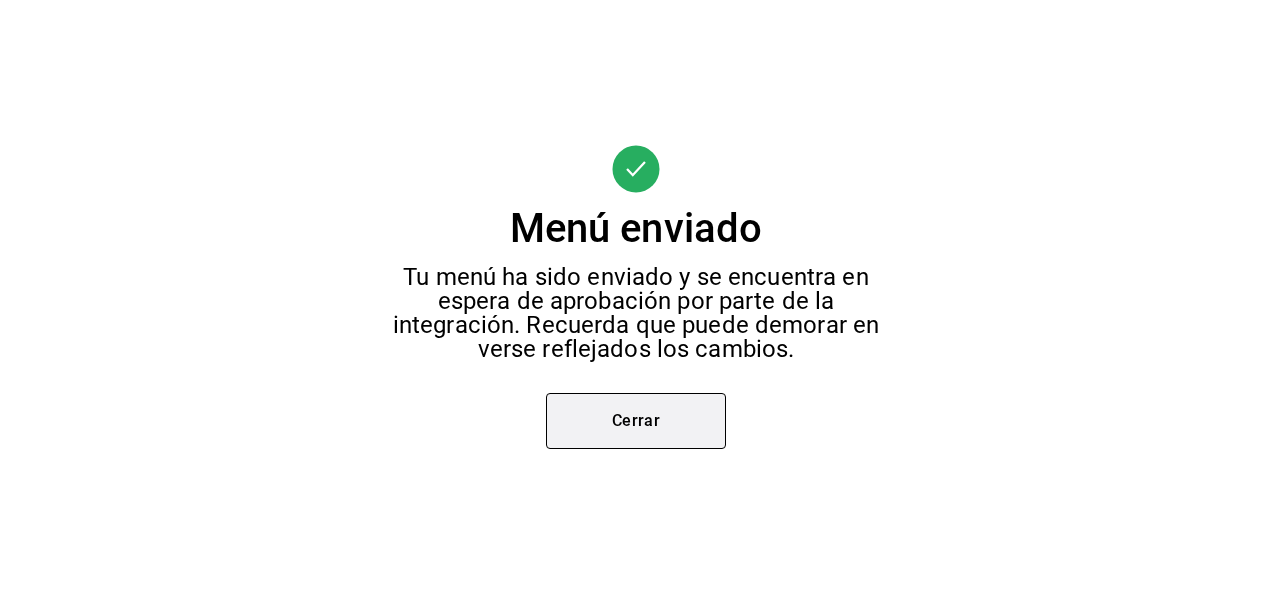 click on "Cerrar" at bounding box center (636, 421) 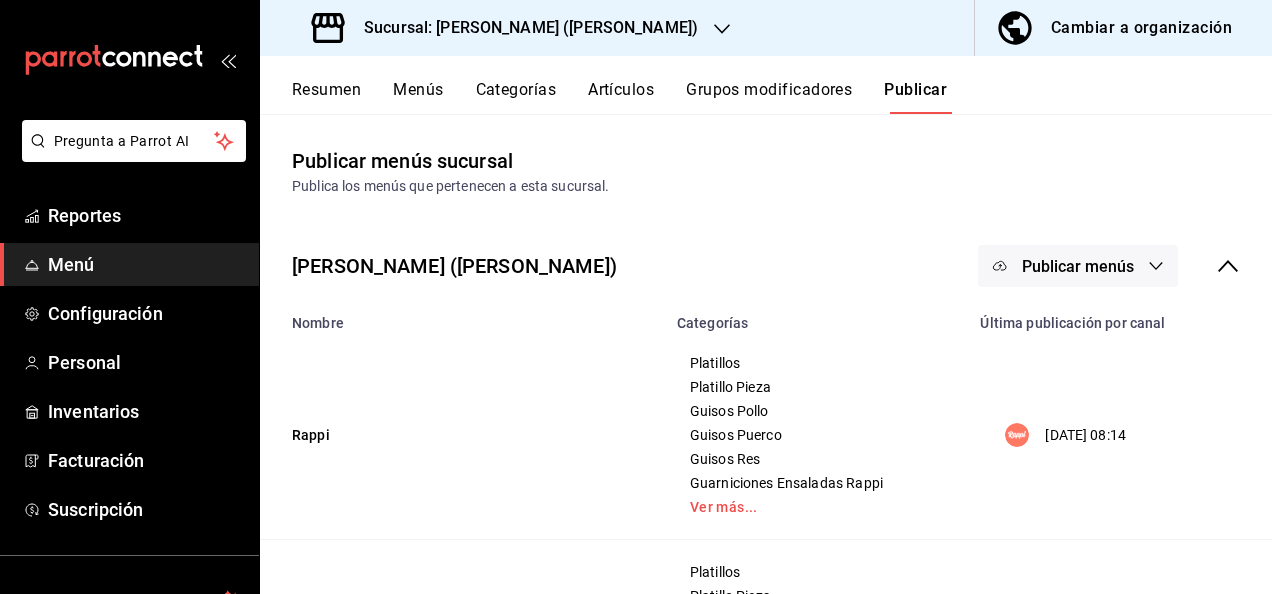 click on "Sucursal: [PERSON_NAME] ([PERSON_NAME])" at bounding box center [523, 28] 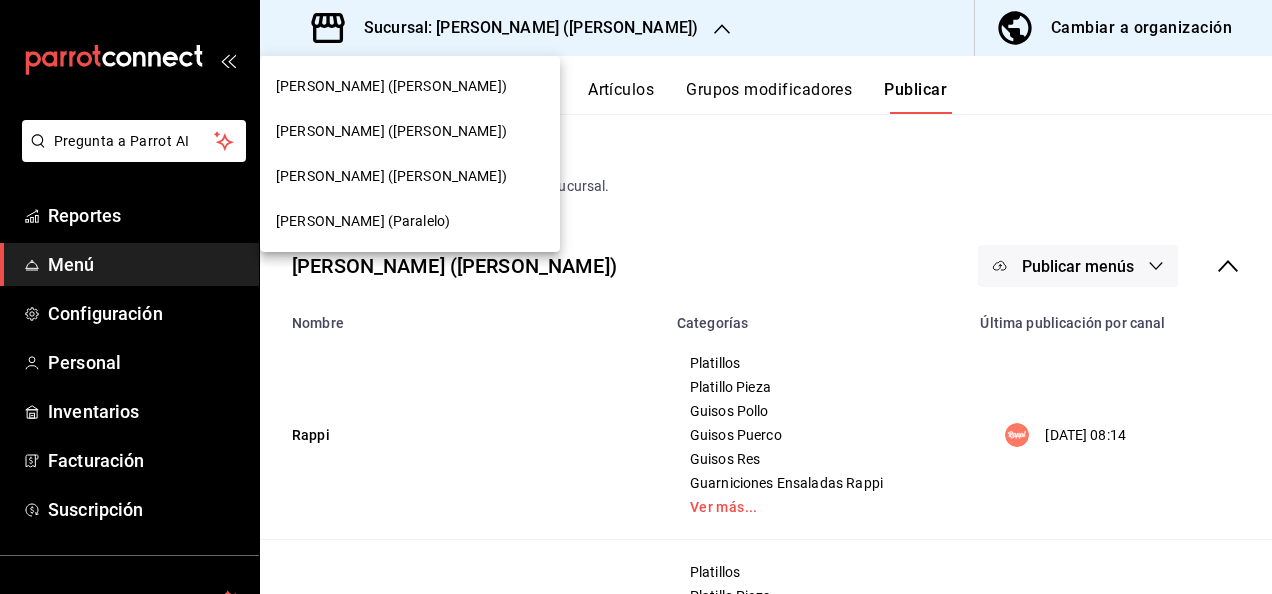 click on "[PERSON_NAME] (Paralelo)" at bounding box center (363, 221) 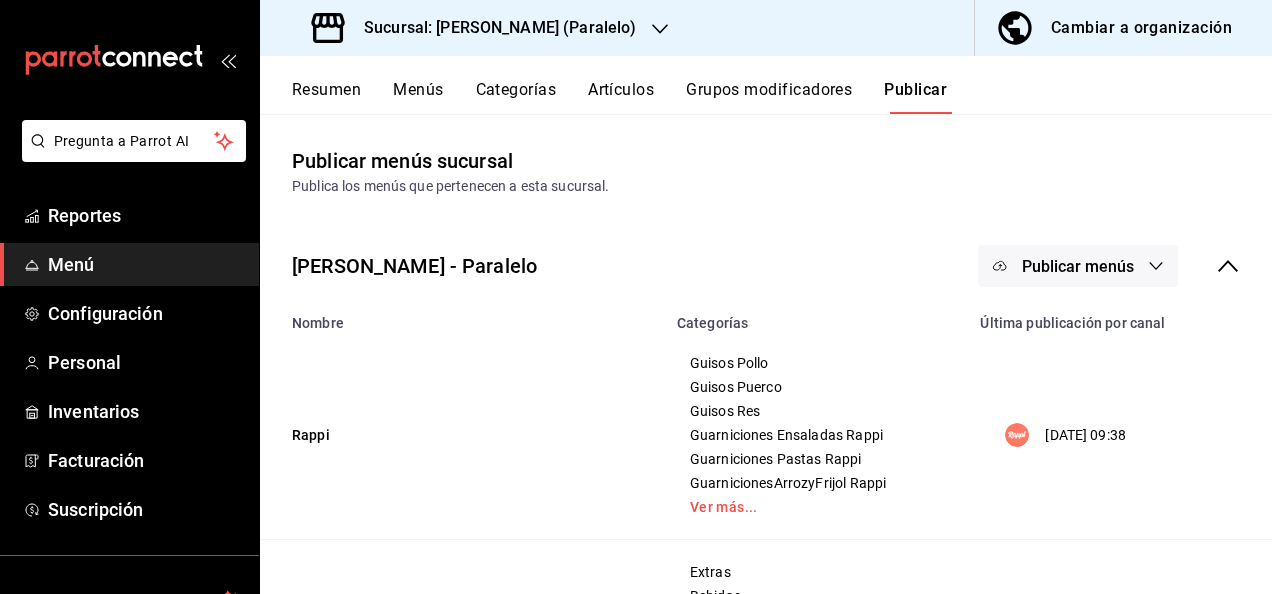 click on "Resumen" at bounding box center [326, 97] 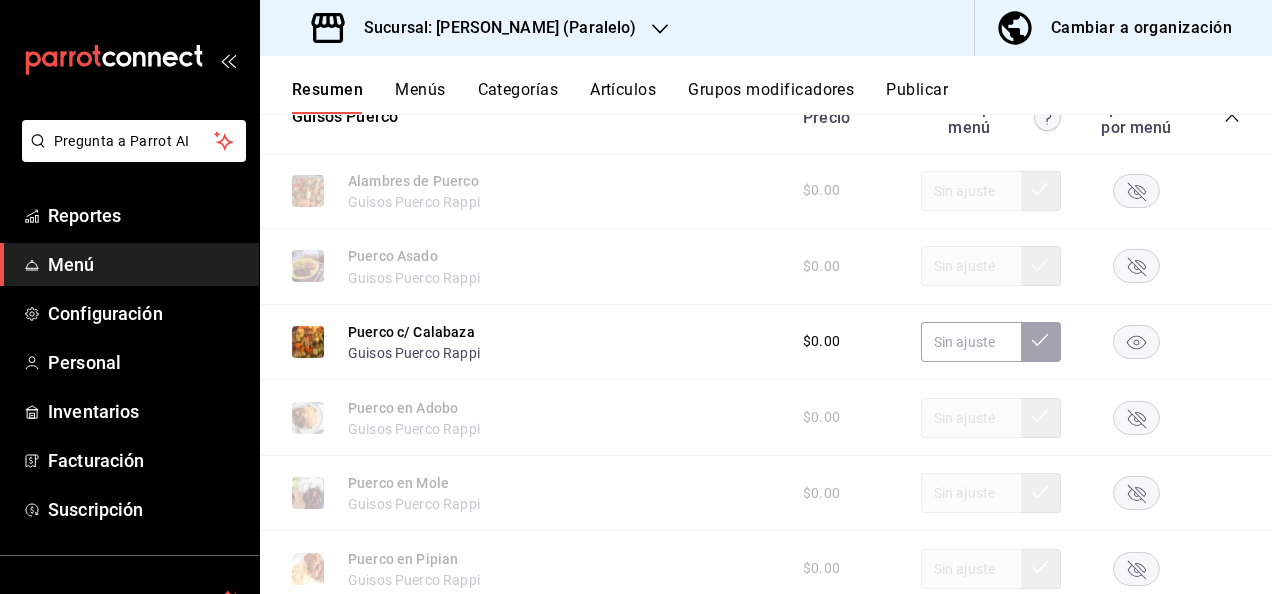 scroll, scrollTop: 1720, scrollLeft: 0, axis: vertical 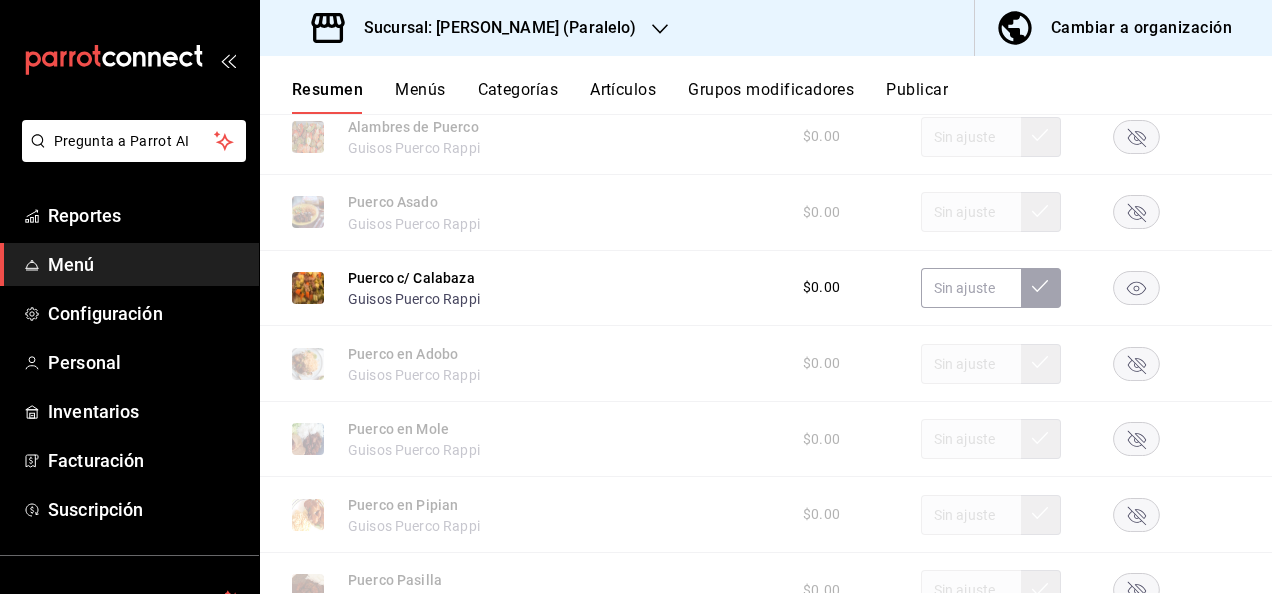click 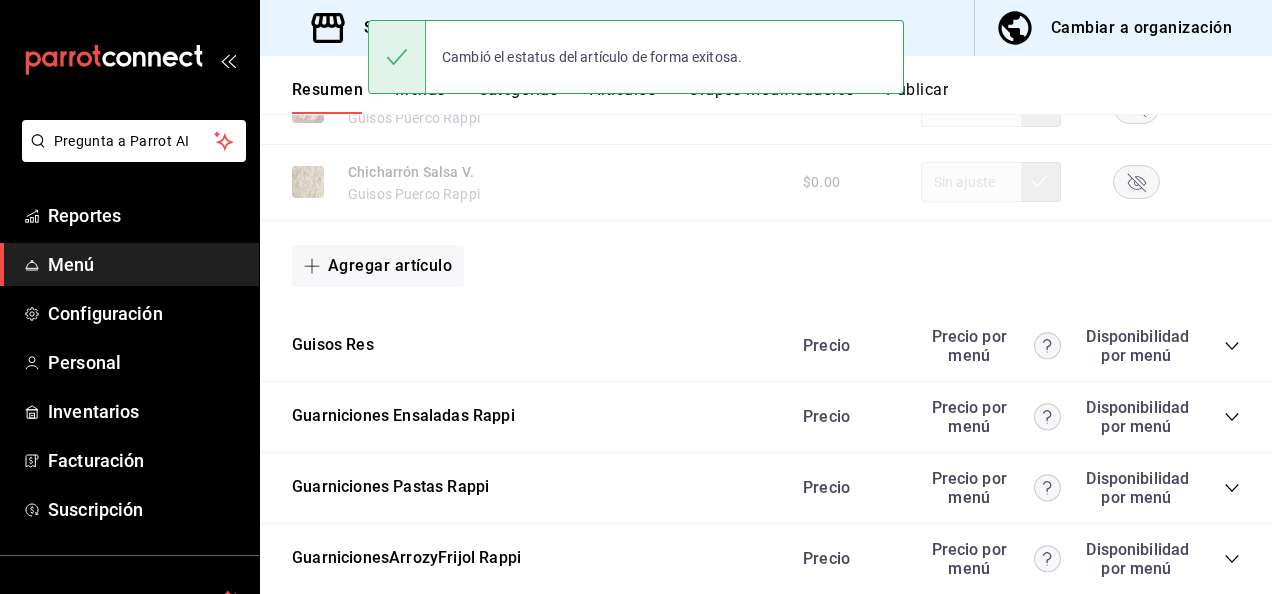 scroll, scrollTop: 2520, scrollLeft: 0, axis: vertical 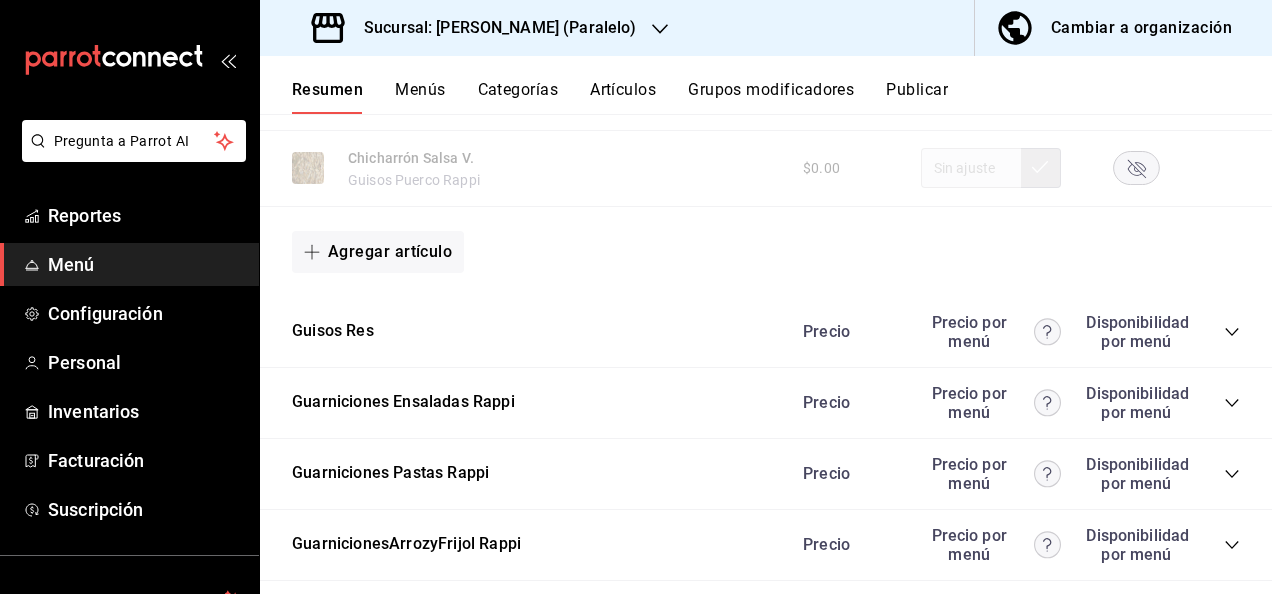 click 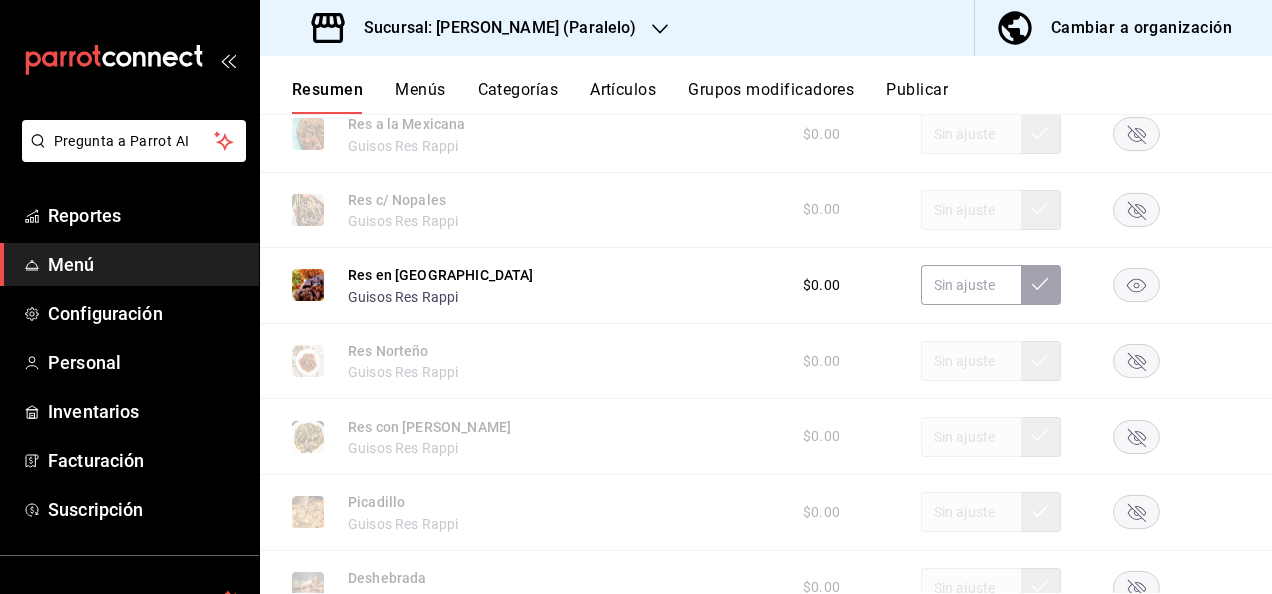 scroll, scrollTop: 3133, scrollLeft: 0, axis: vertical 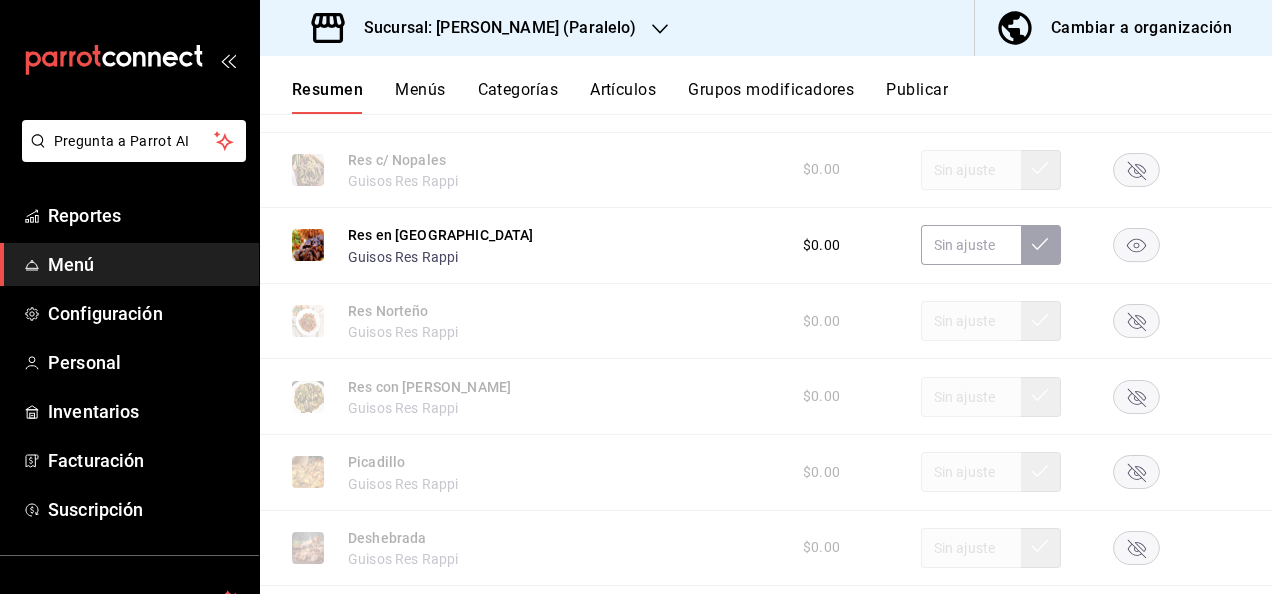 click 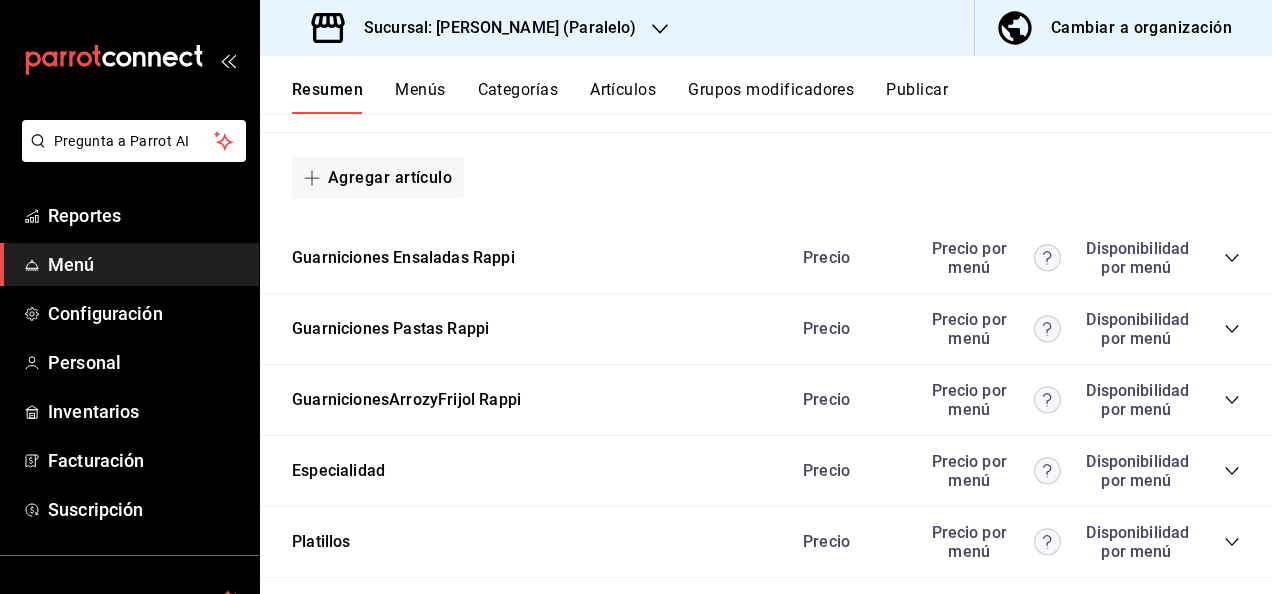 scroll, scrollTop: 3893, scrollLeft: 0, axis: vertical 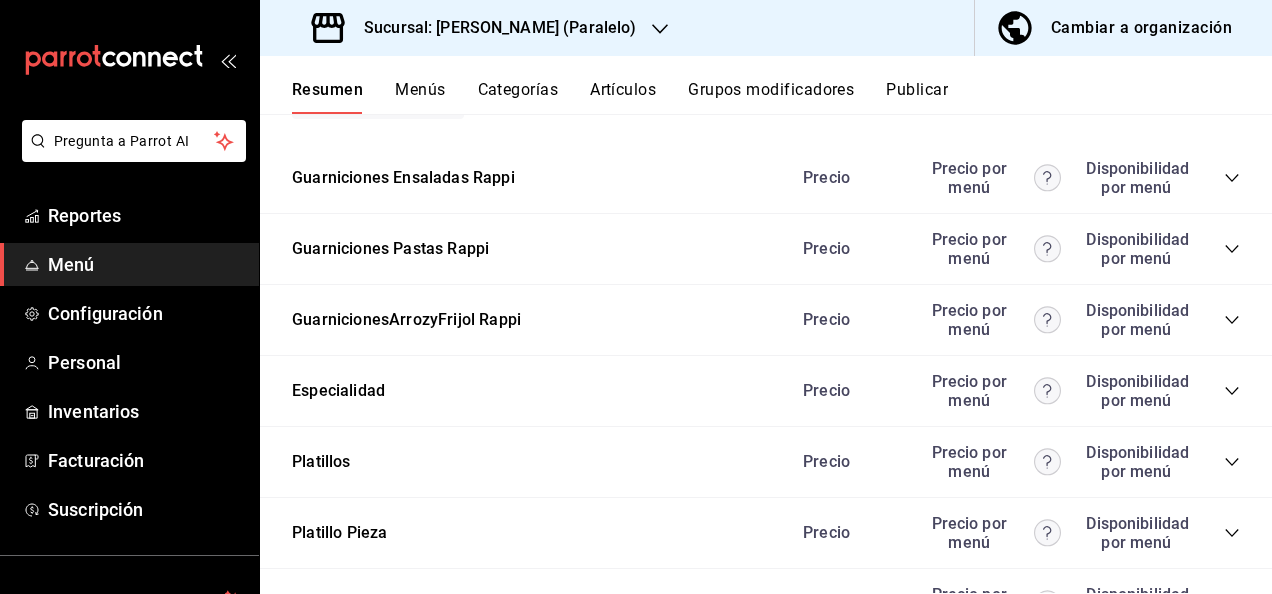 click 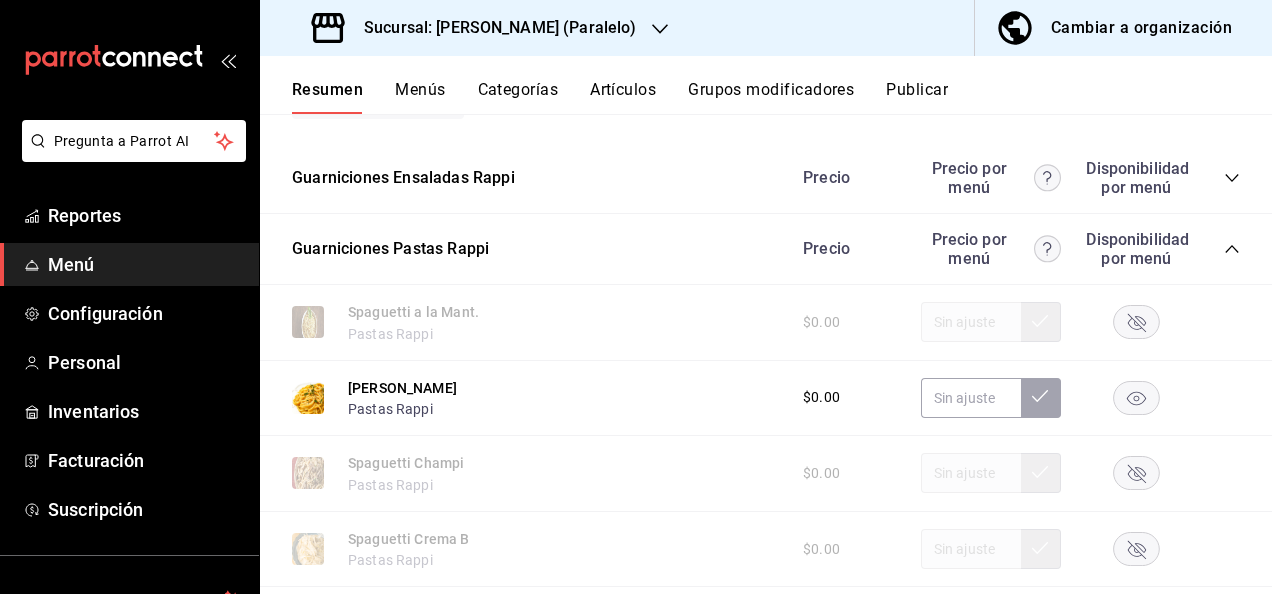 click 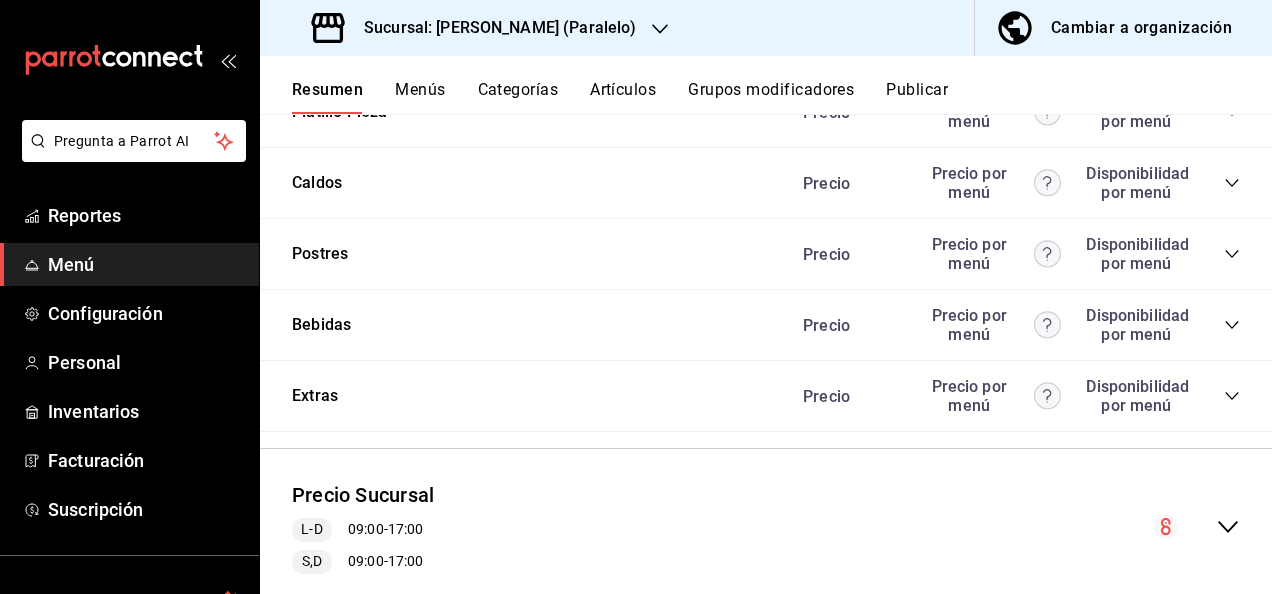 scroll, scrollTop: 4973, scrollLeft: 0, axis: vertical 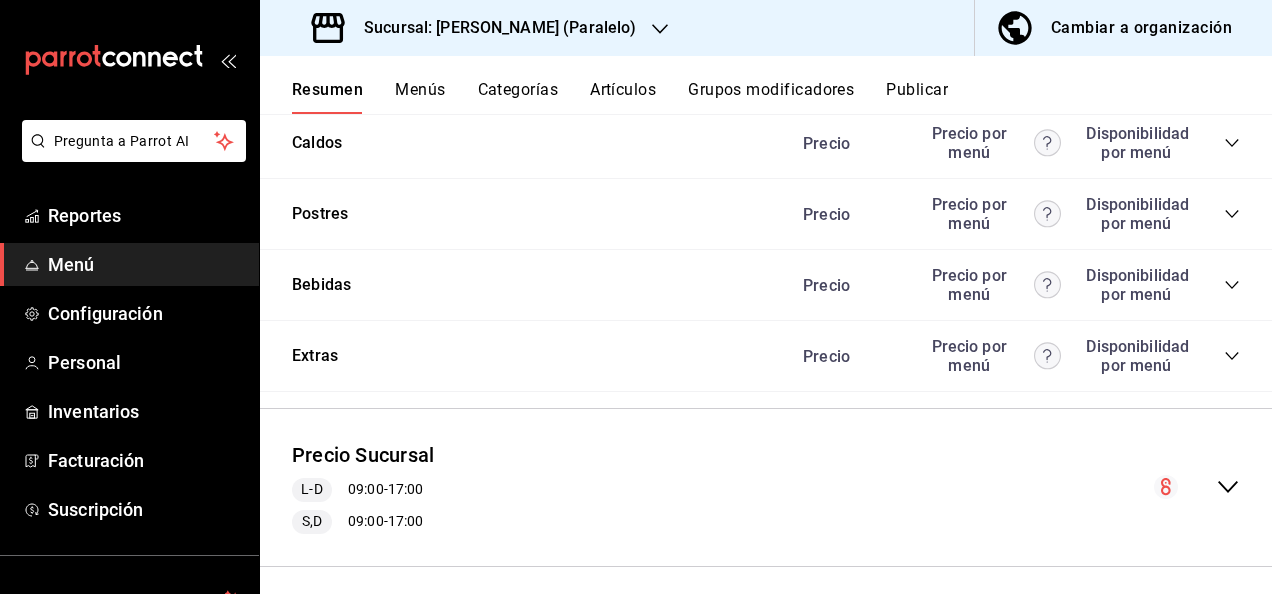 click on "Publicar" at bounding box center [917, 97] 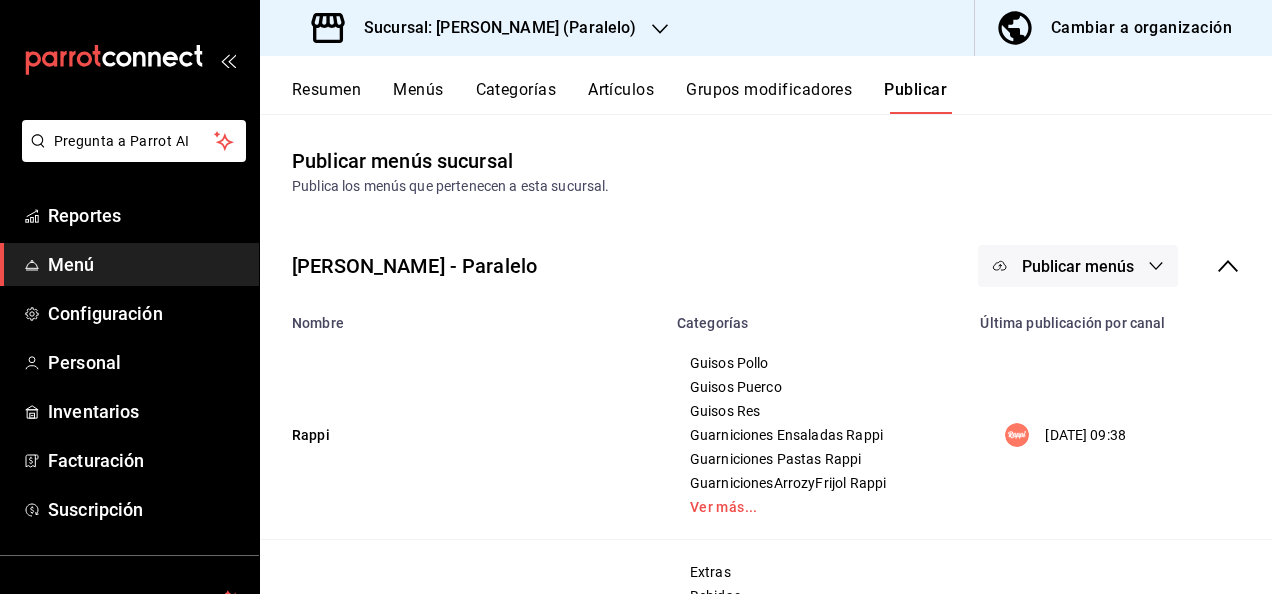 click on "Publicar menús" at bounding box center [1078, 266] 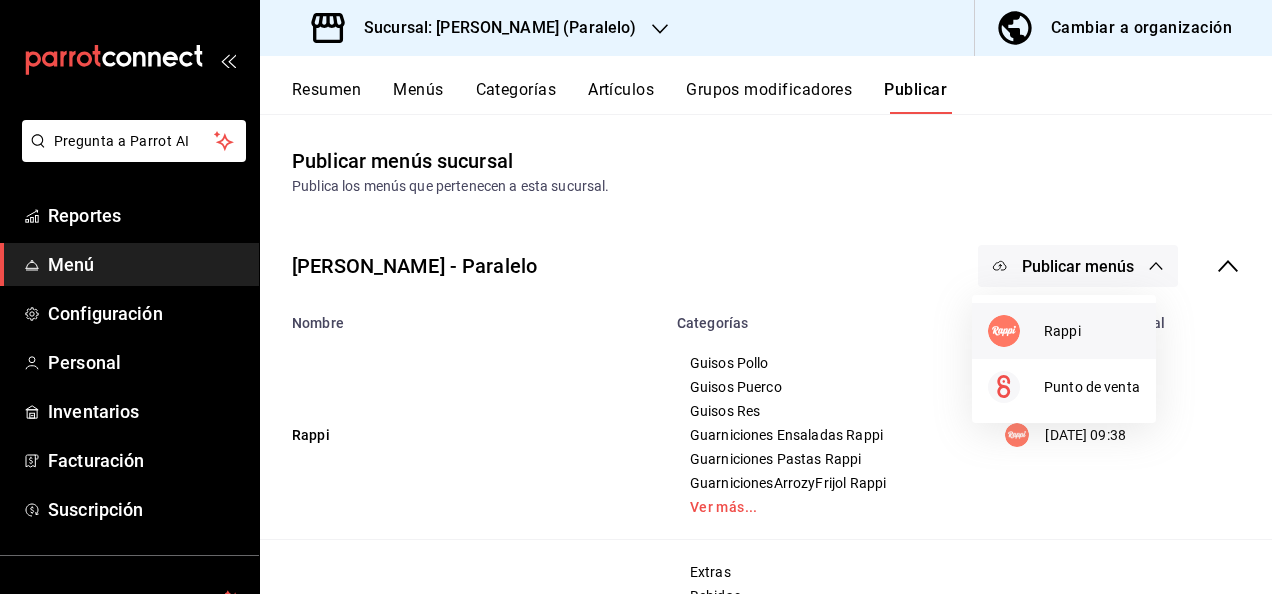 click at bounding box center (1016, 331) 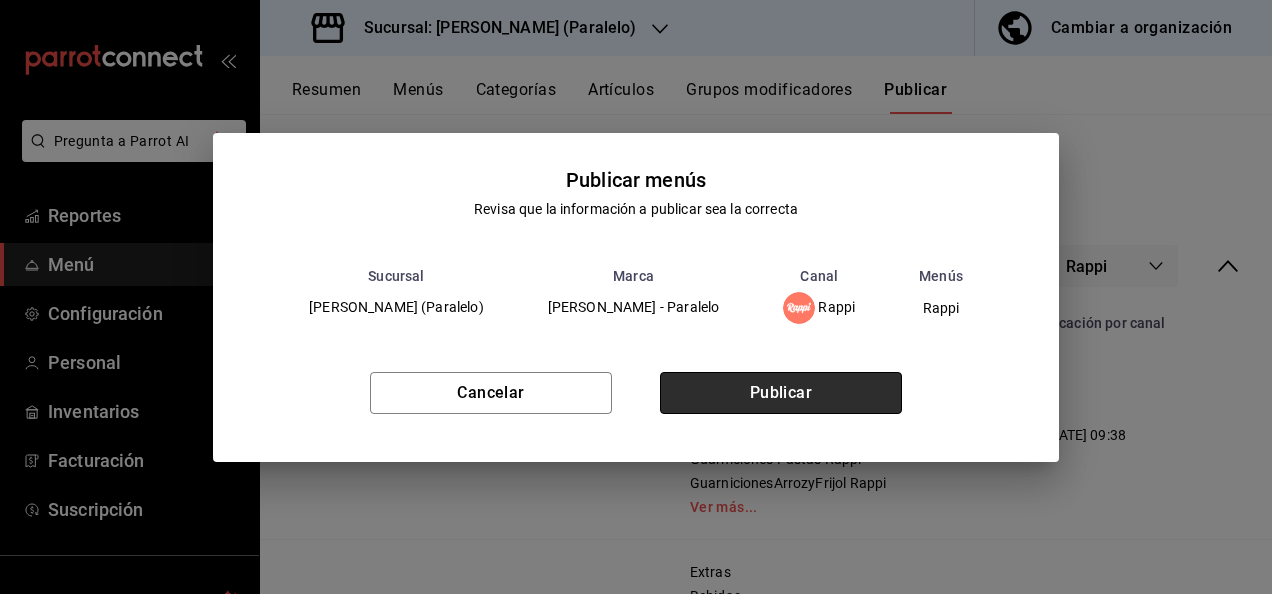 click on "Publicar" at bounding box center (781, 393) 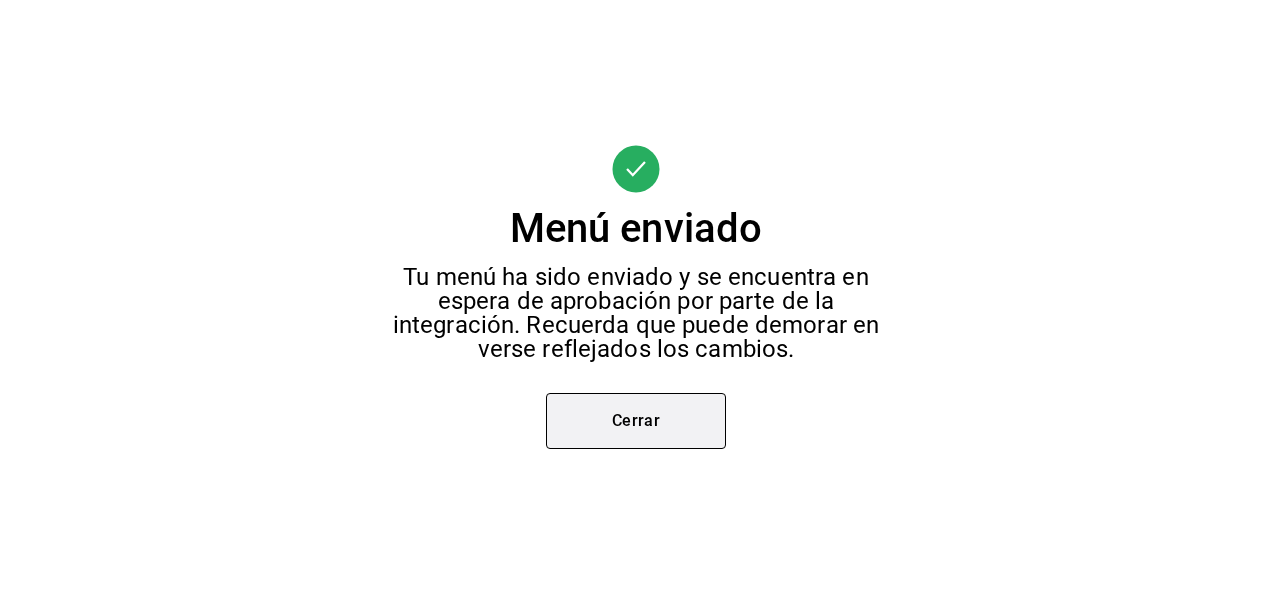 click on "Cerrar" at bounding box center [636, 421] 